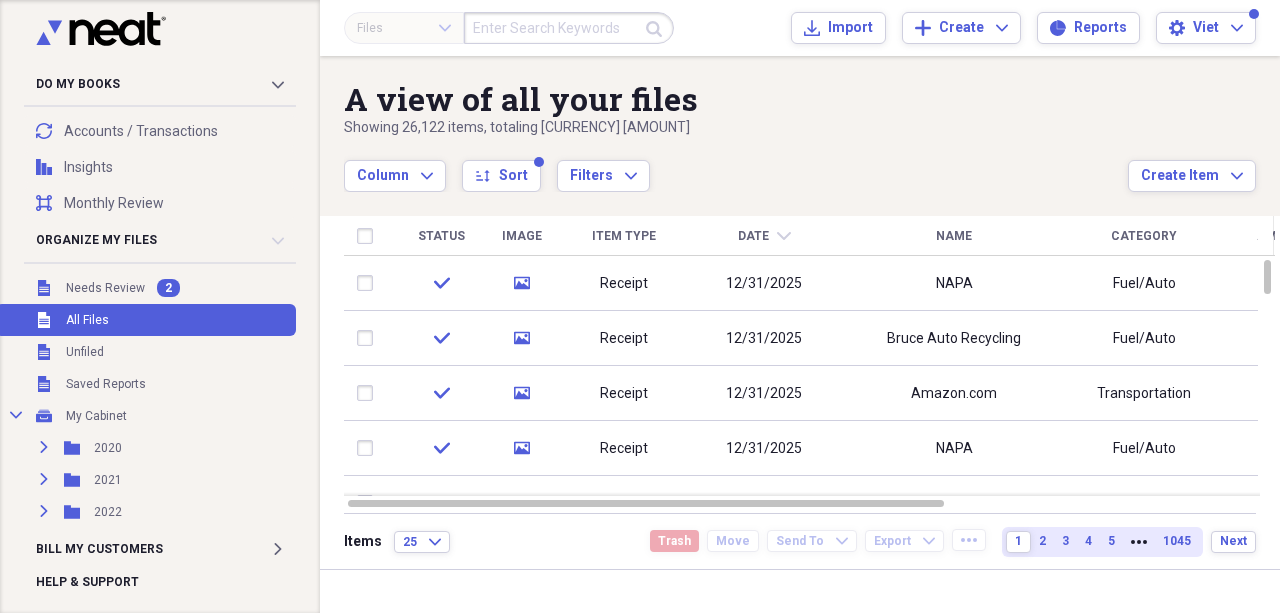 click on "Import" at bounding box center (850, 28) 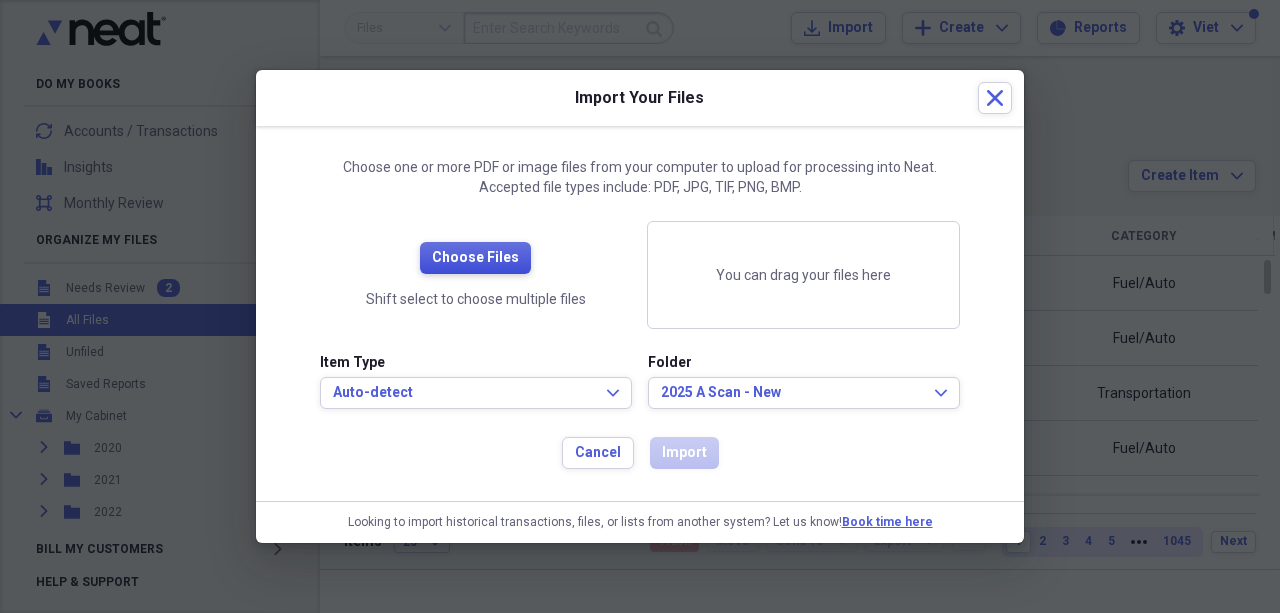 click on "Choose Files" at bounding box center [475, 258] 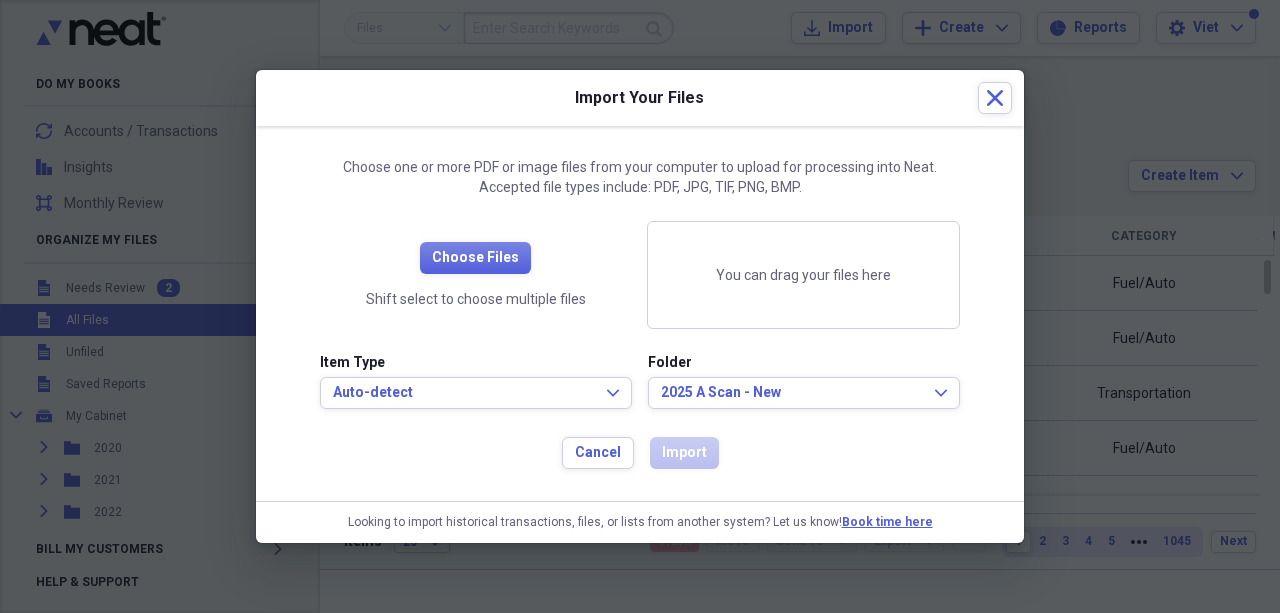 click on "Import Your Files Close" at bounding box center (640, 98) 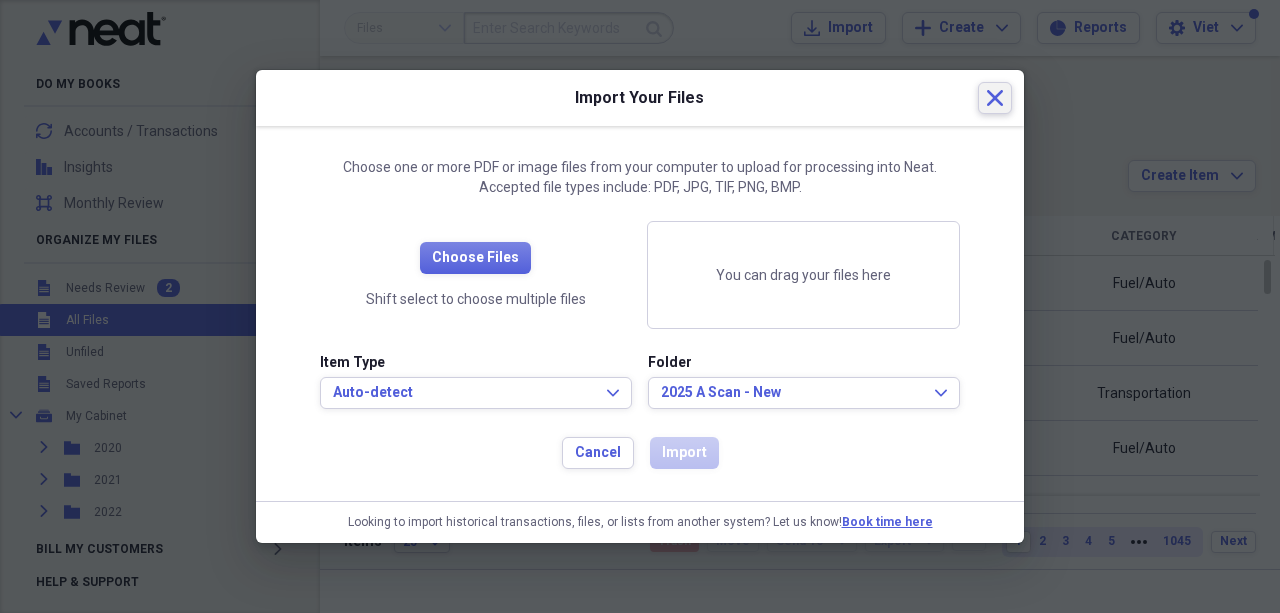 click on "Close" 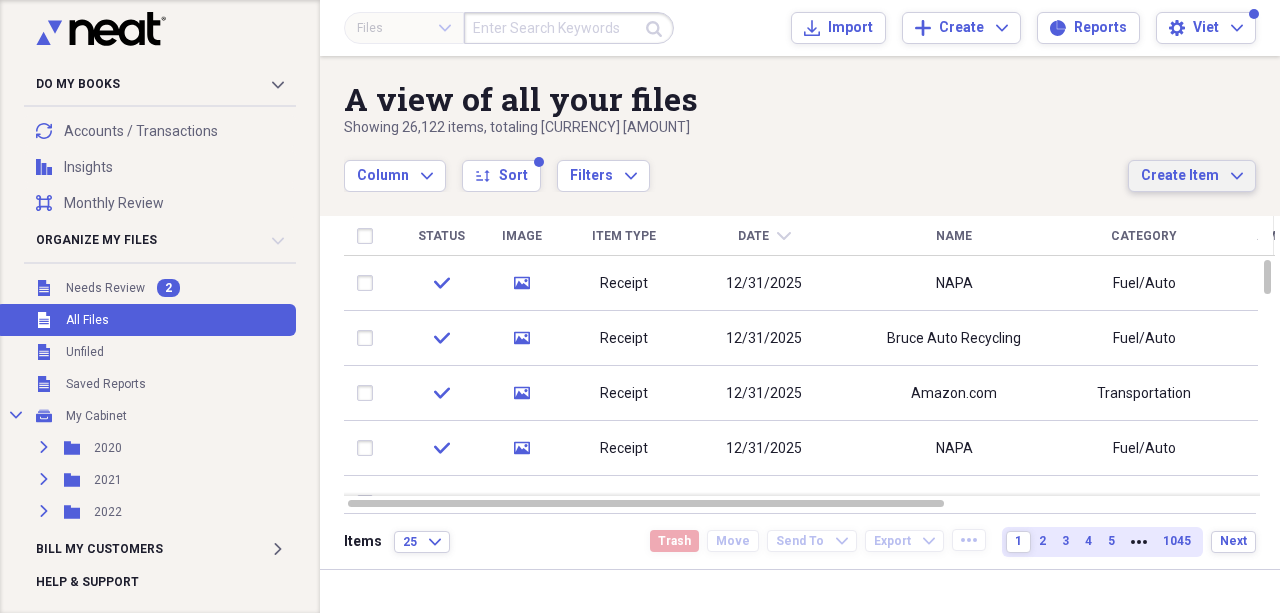 click on "Create Item Expand" at bounding box center (1192, 176) 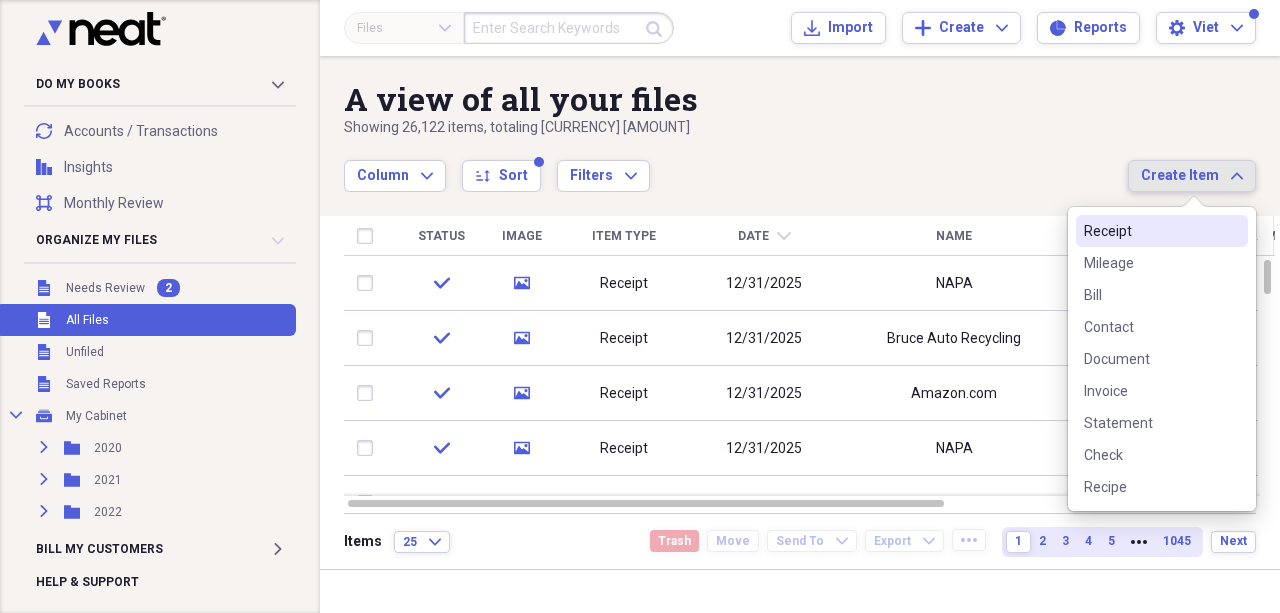 click on "Receipt" at bounding box center [1150, 231] 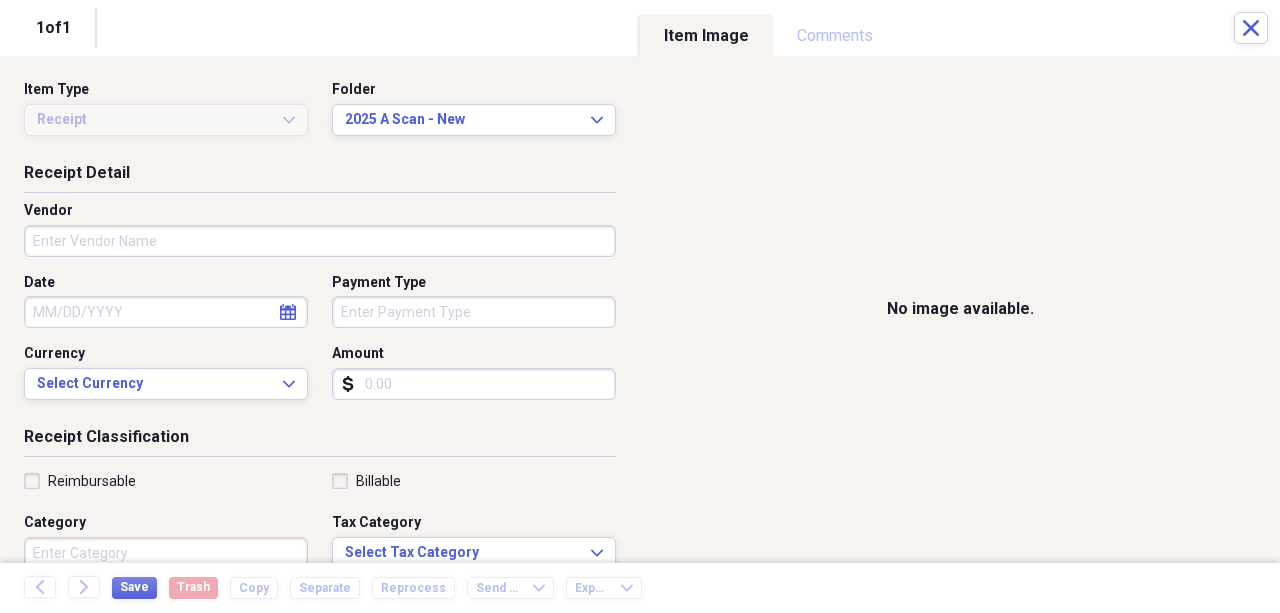 click on "Amount" at bounding box center [474, 384] 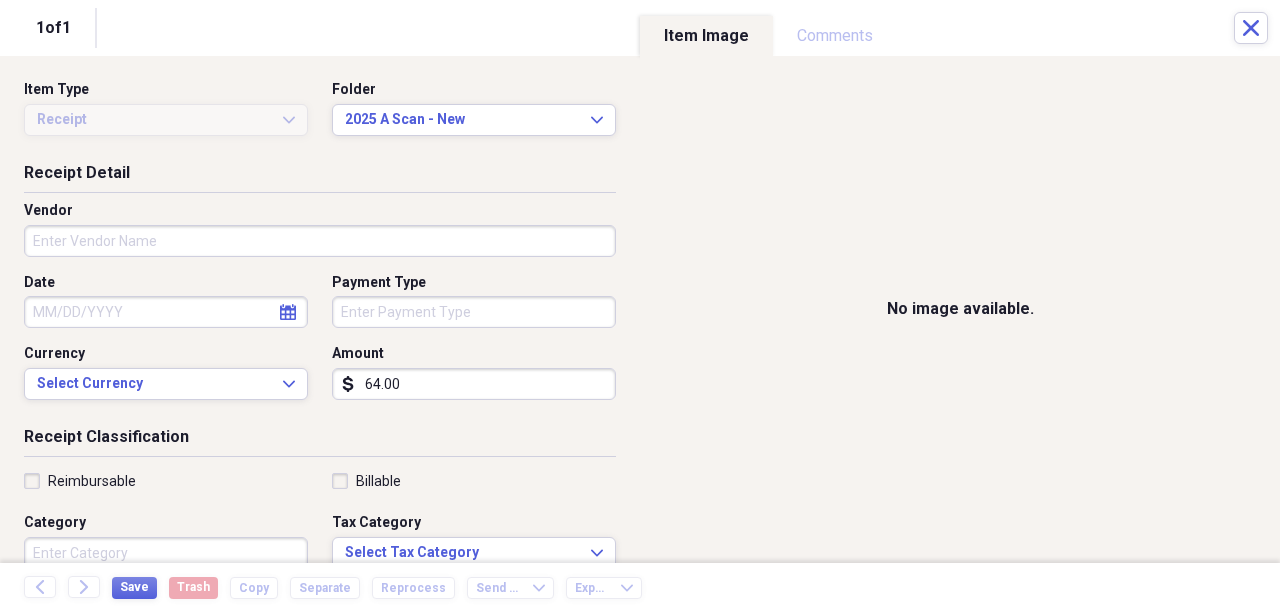 type on "64.00" 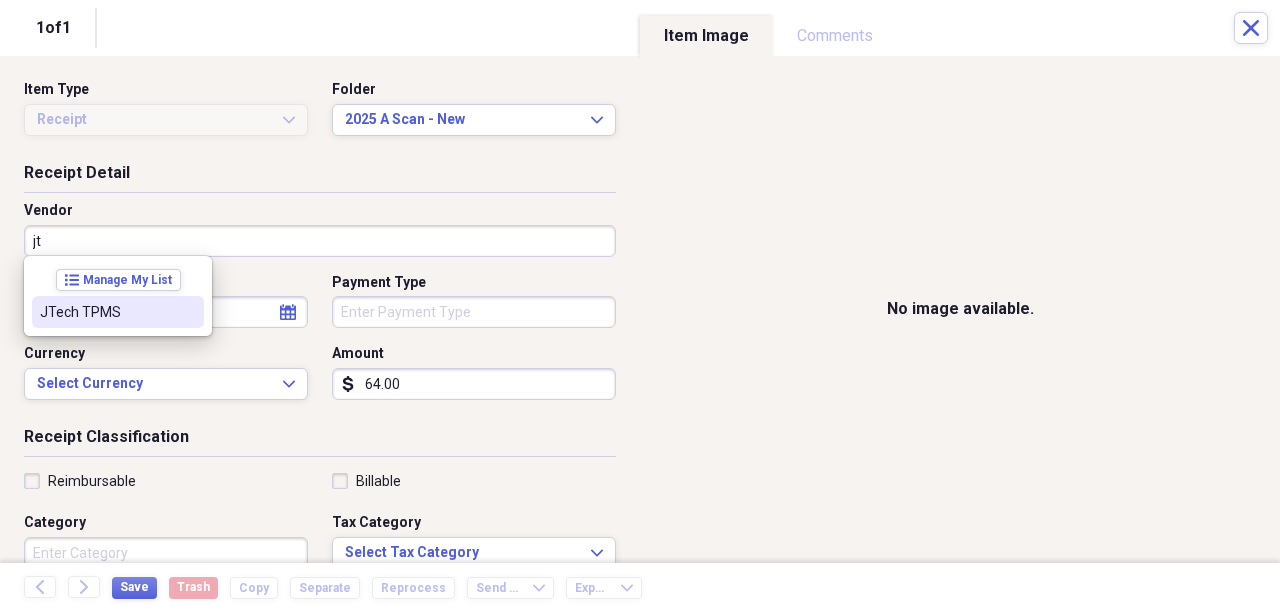 click on "JTech TPMS" at bounding box center [118, 312] 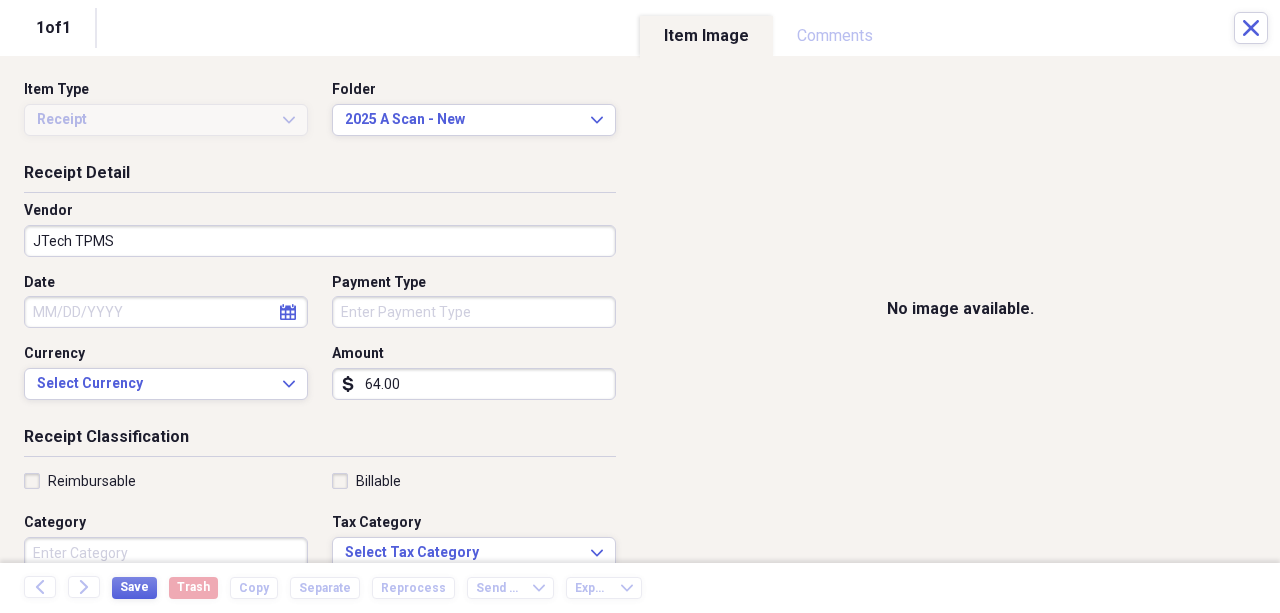 click on "Date" at bounding box center (166, 312) 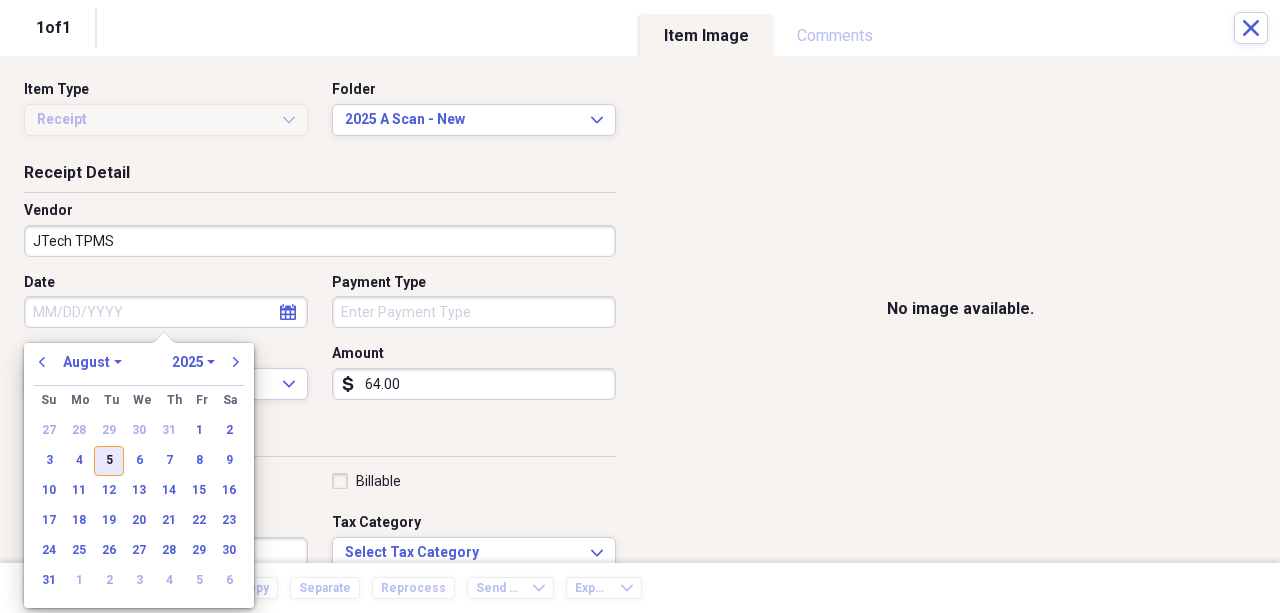 click on "5" at bounding box center [109, 461] 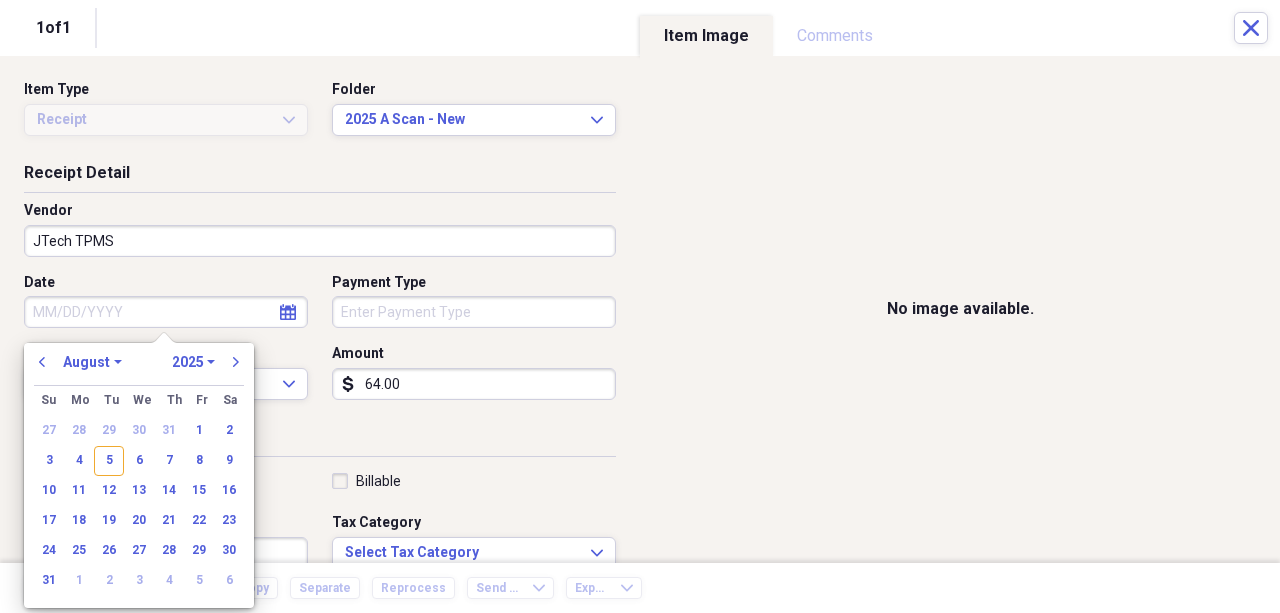 type on "08/05/2025" 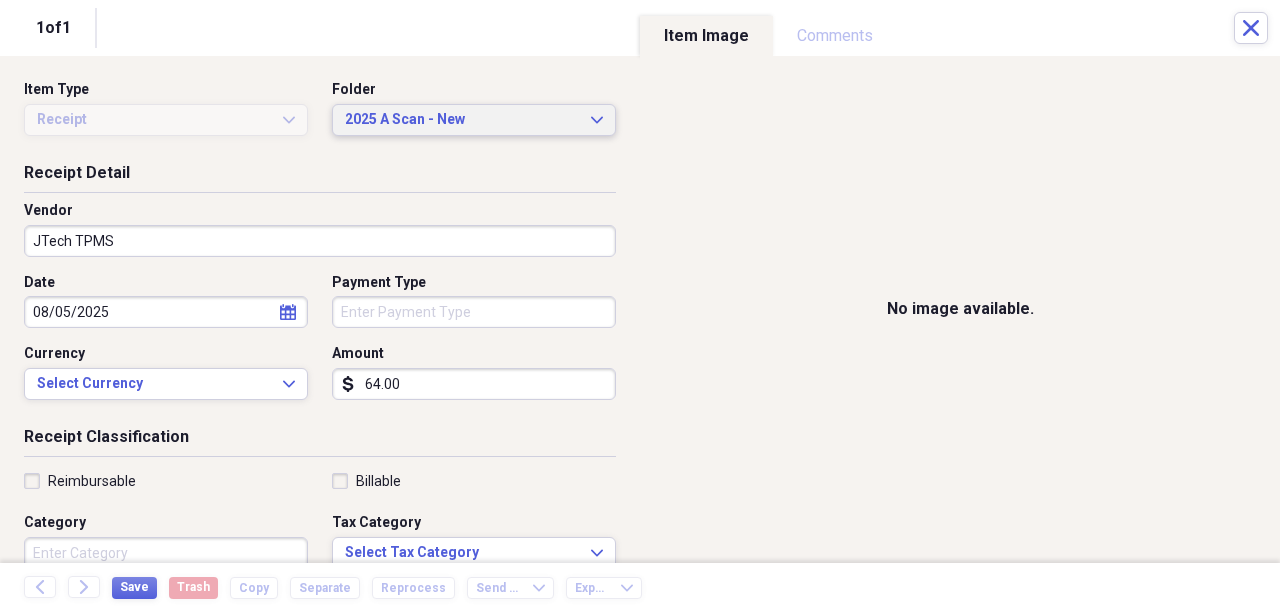 click on "2025 A Scan - New" at bounding box center [462, 120] 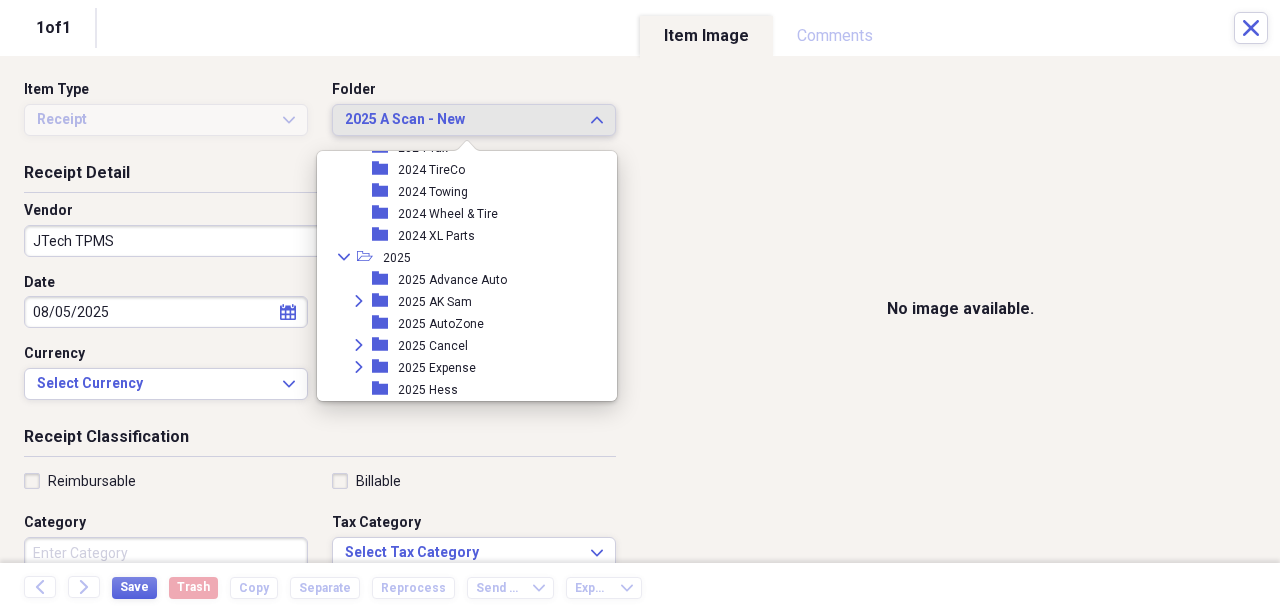 scroll, scrollTop: 1723, scrollLeft: 0, axis: vertical 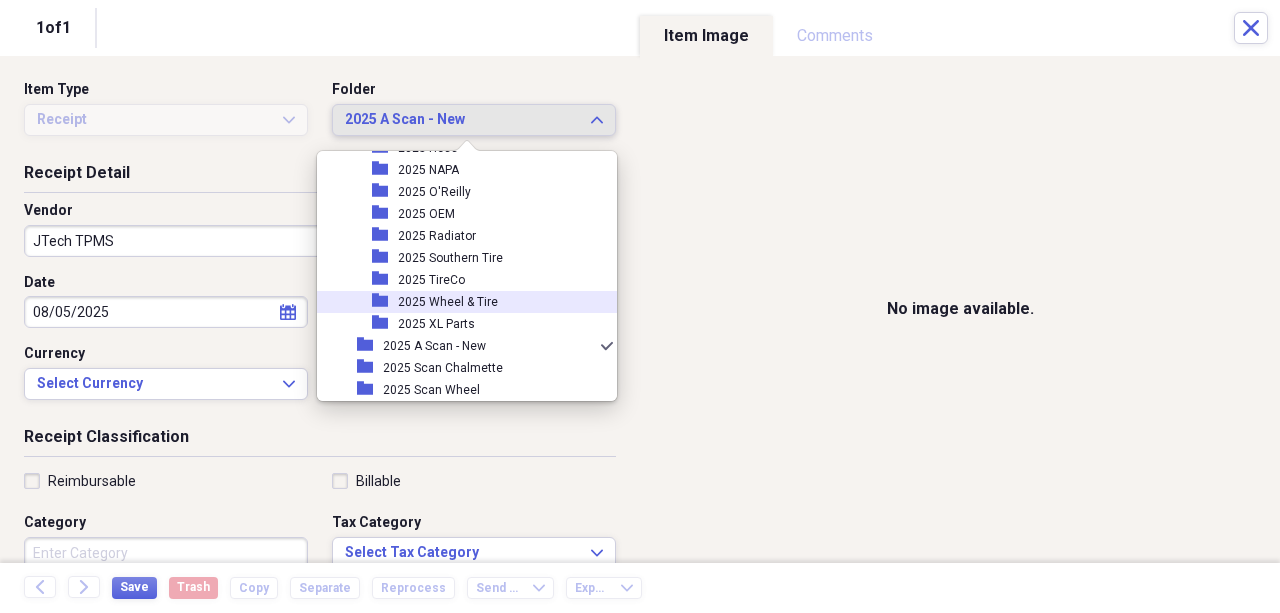 click on "2025 Wheel & Tire" at bounding box center [448, 302] 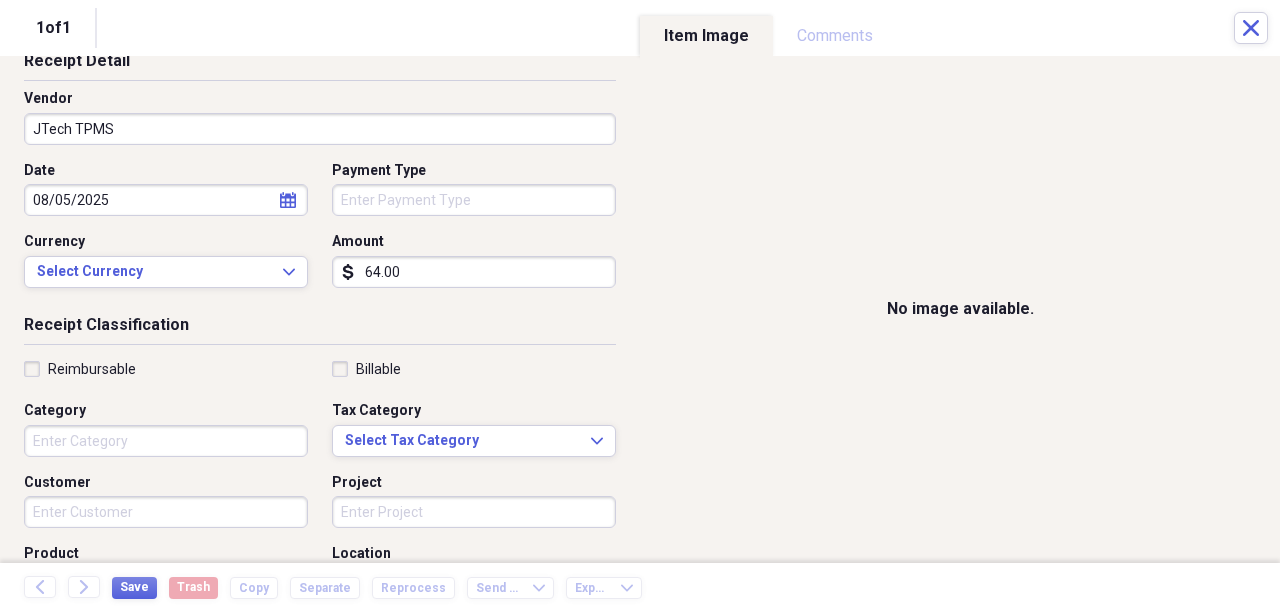 scroll, scrollTop: 200, scrollLeft: 0, axis: vertical 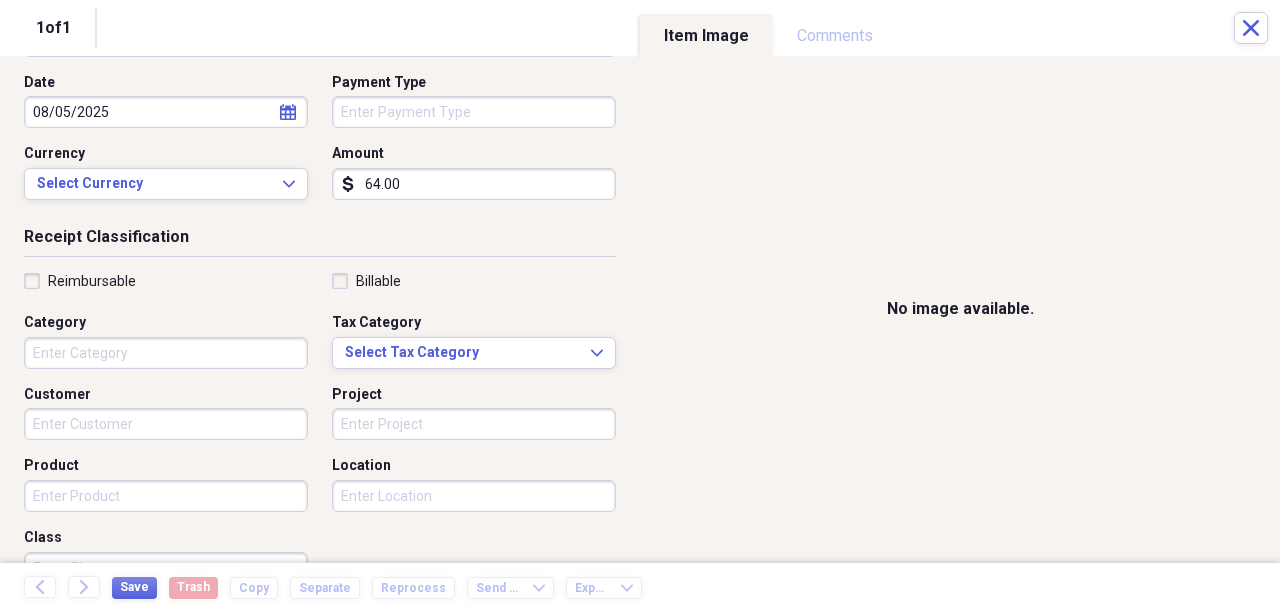 click on "Product" at bounding box center (166, 496) 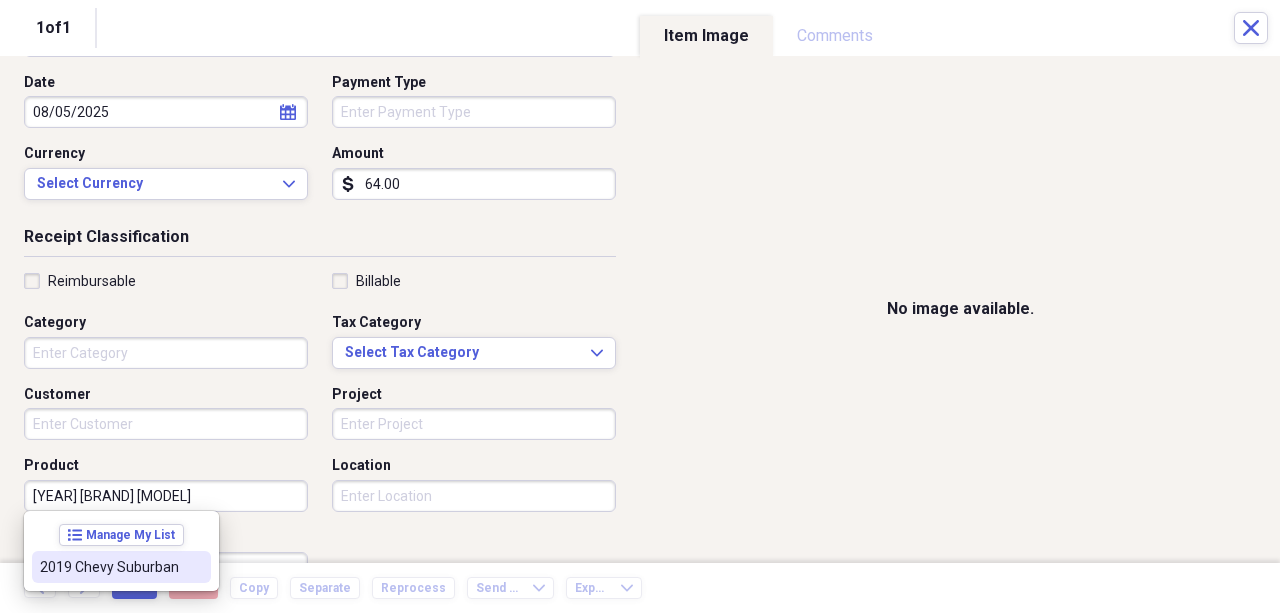 click on "2019 Chevy Suburban" at bounding box center (121, 567) 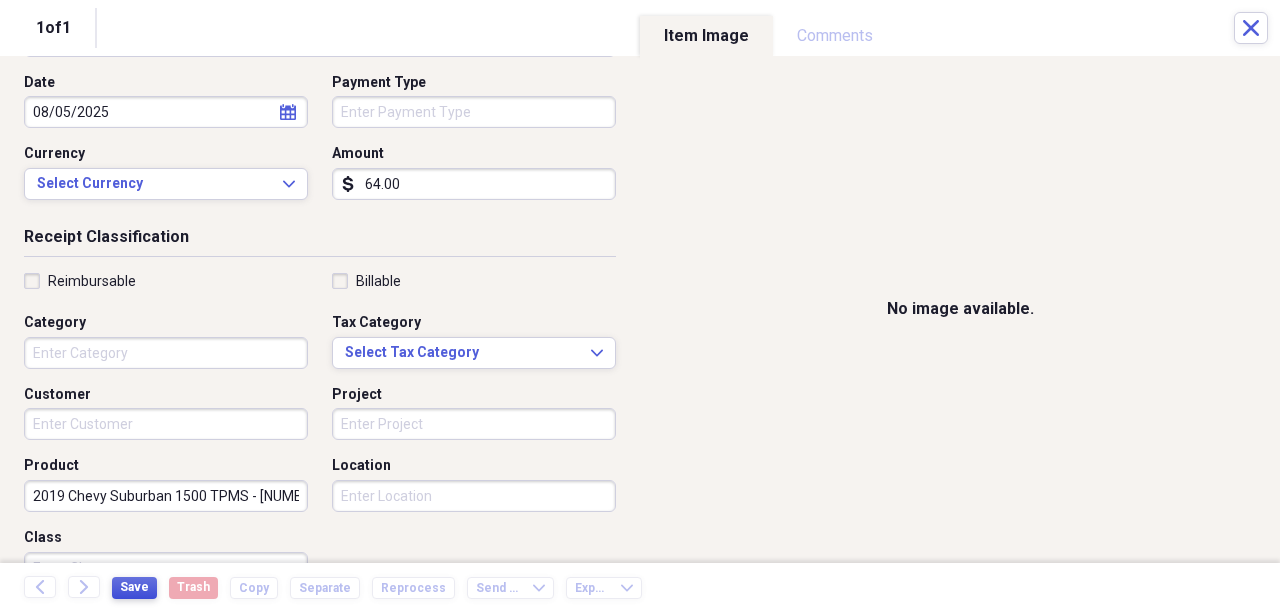 type on "2019 Chevy Suburban 1500 TPMS - [NUMBER]" 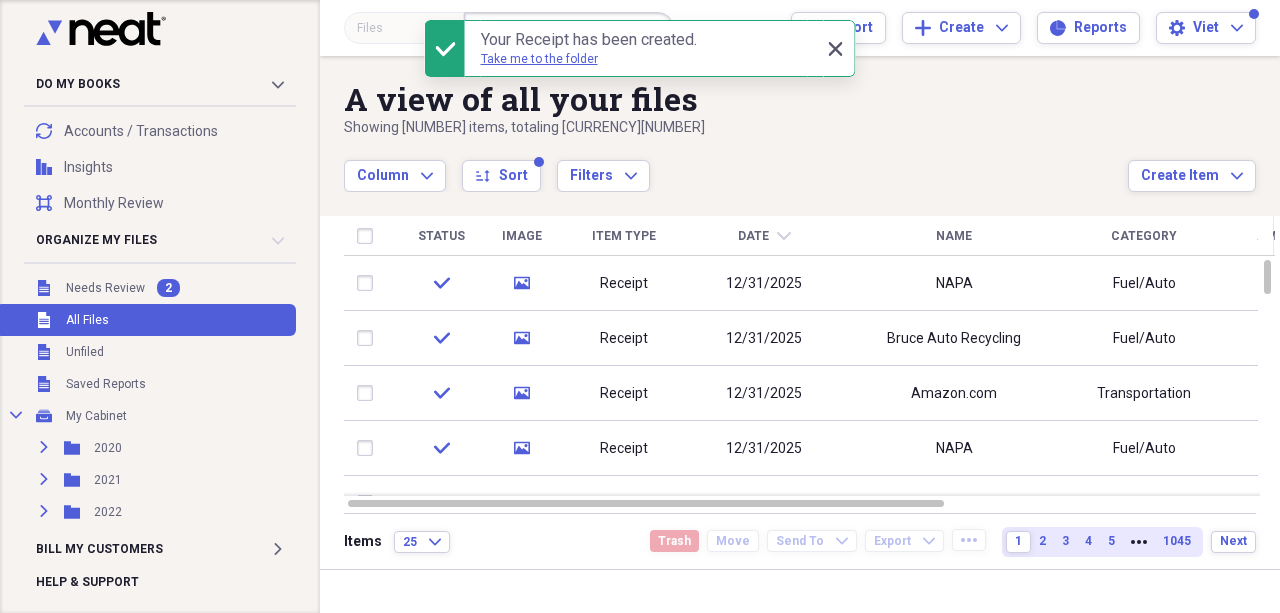 click on "Close" 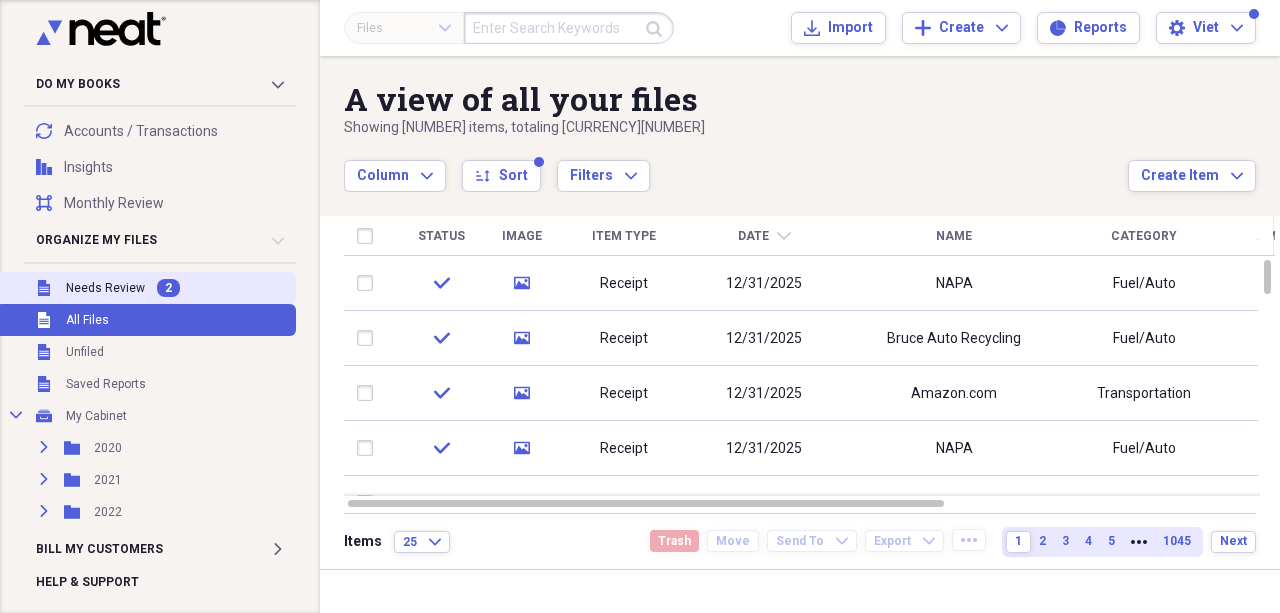 click on "Needs Review" at bounding box center (105, 288) 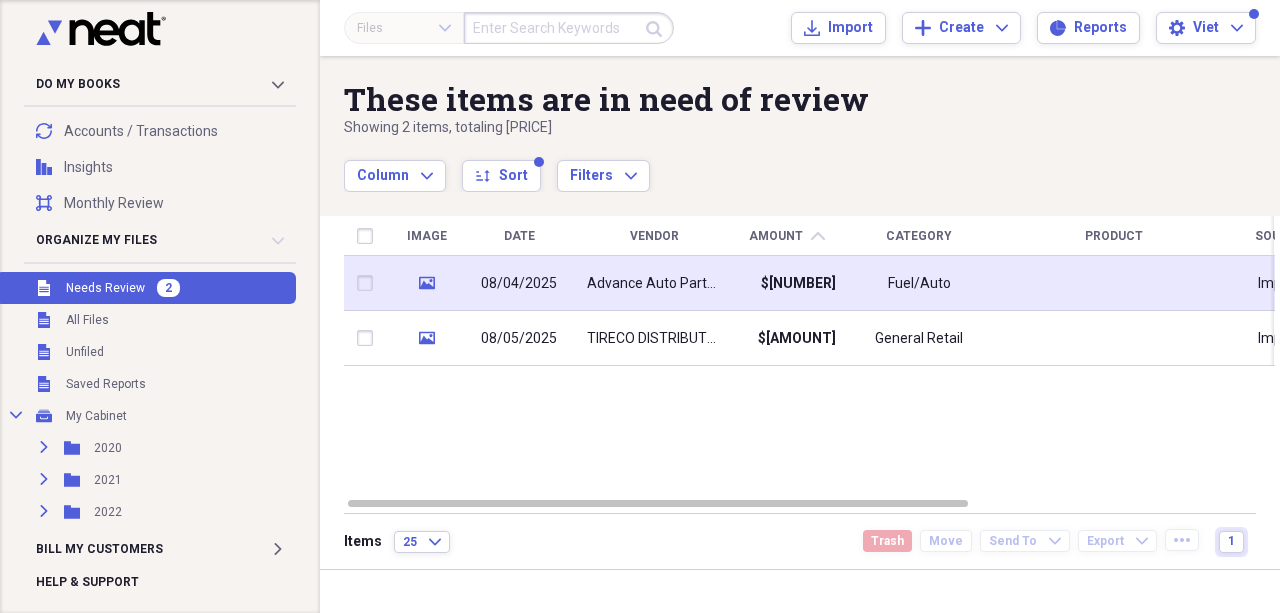 click on "08/04/2025" at bounding box center (519, 284) 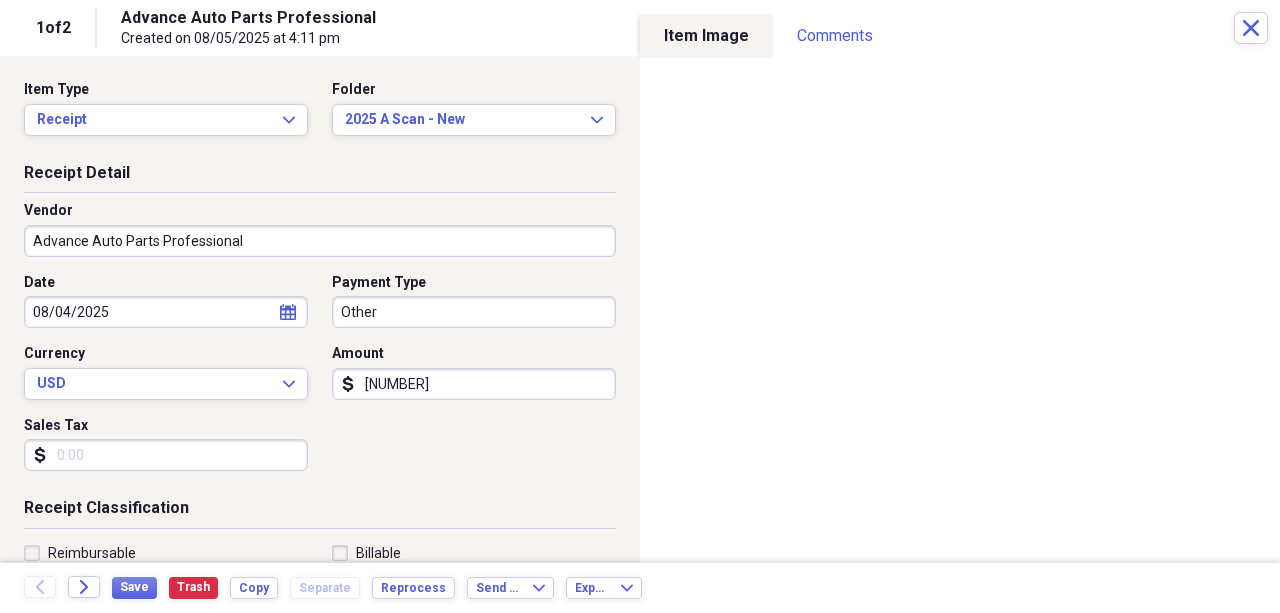 click on "Advance Auto Parts Professional" at bounding box center [320, 241] 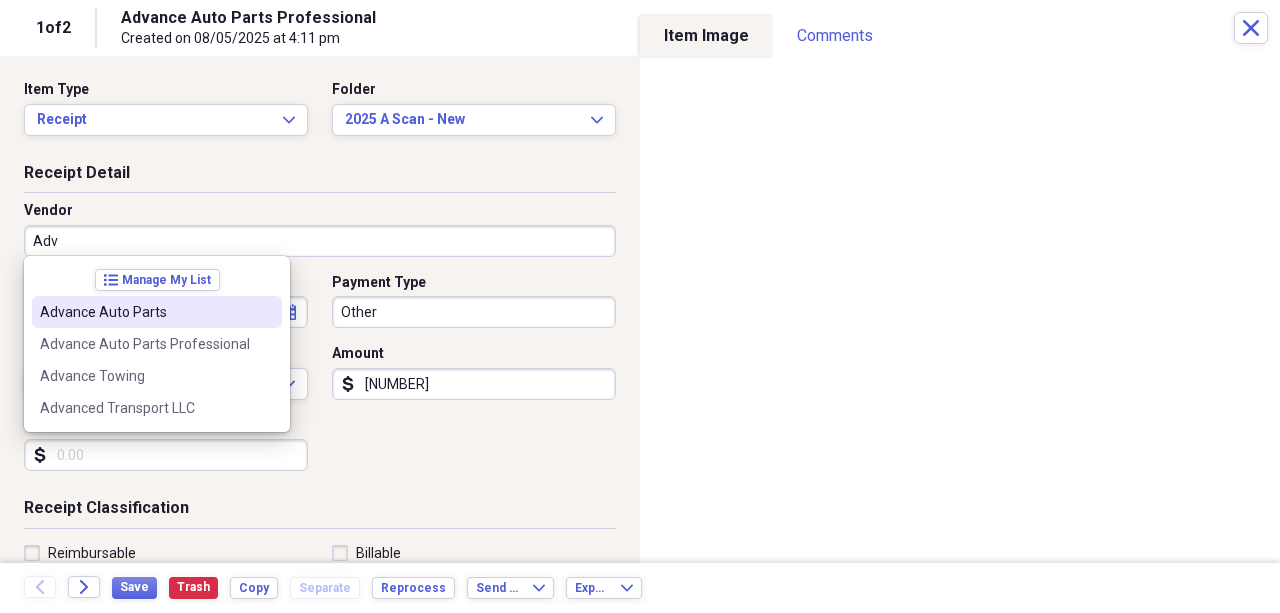 click on "Advance Auto Parts" at bounding box center (145, 312) 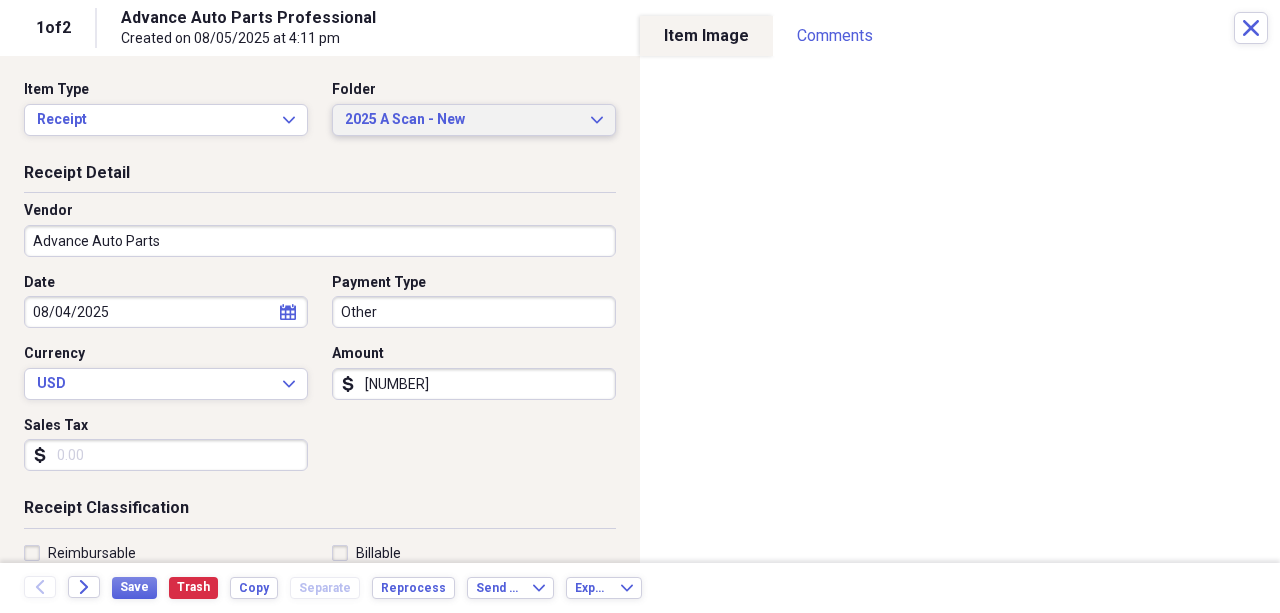 click on "2025 A Scan - New" at bounding box center (462, 120) 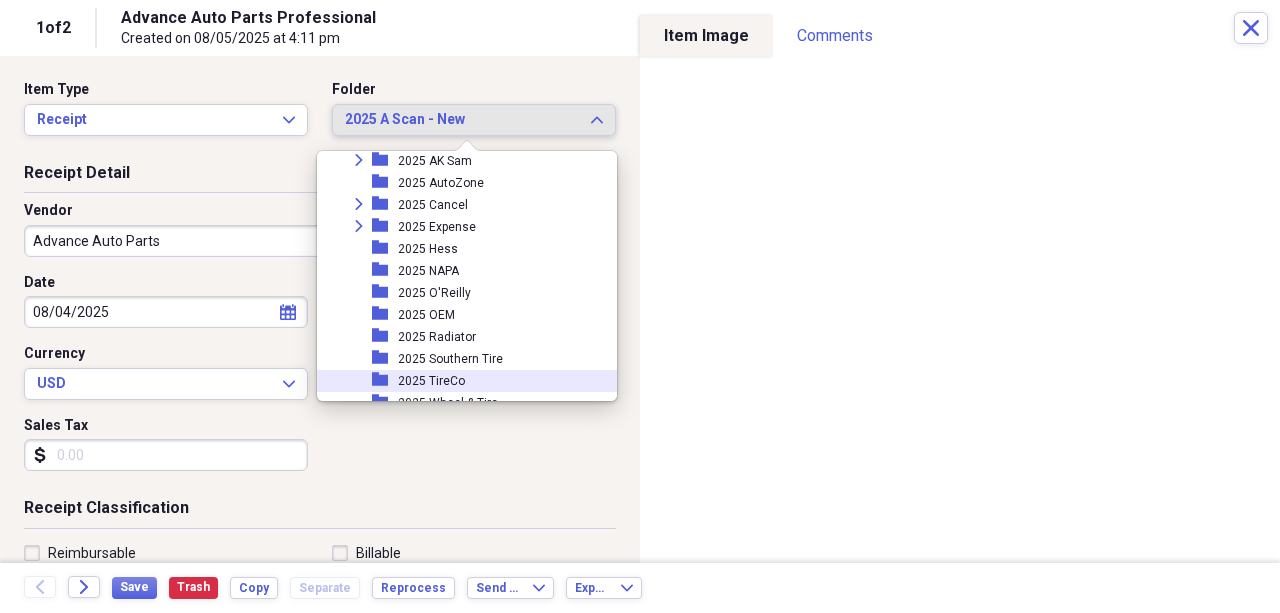 scroll, scrollTop: 1545, scrollLeft: 0, axis: vertical 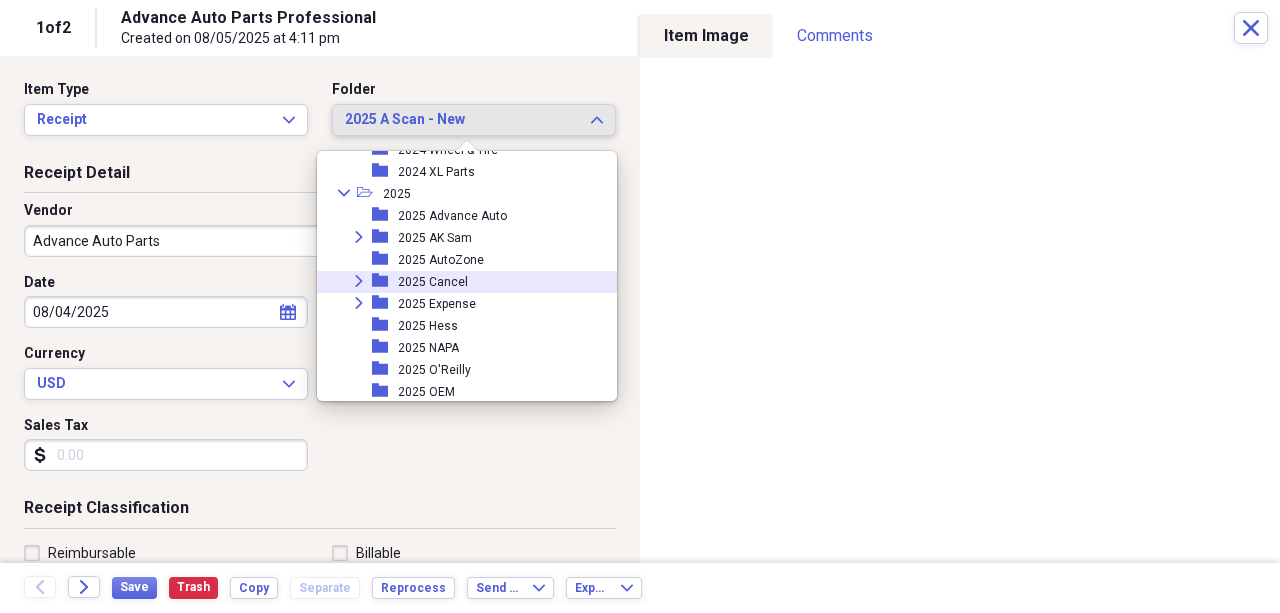 click on "Expand" 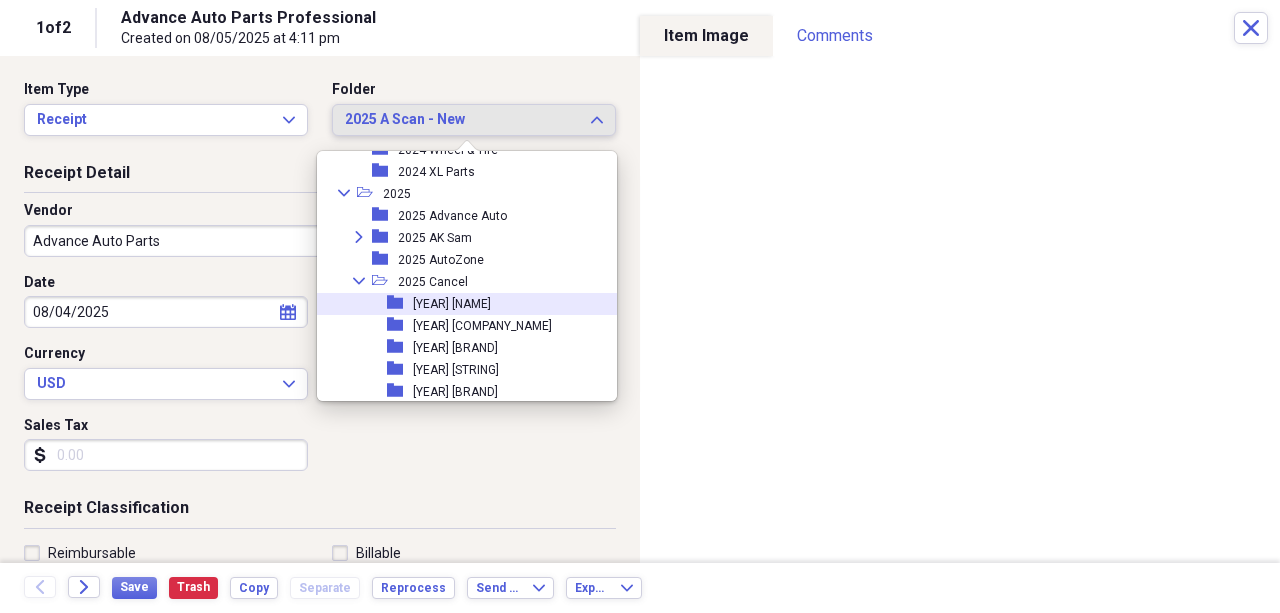 click on "[YEAR] [NAME]" at bounding box center (452, 304) 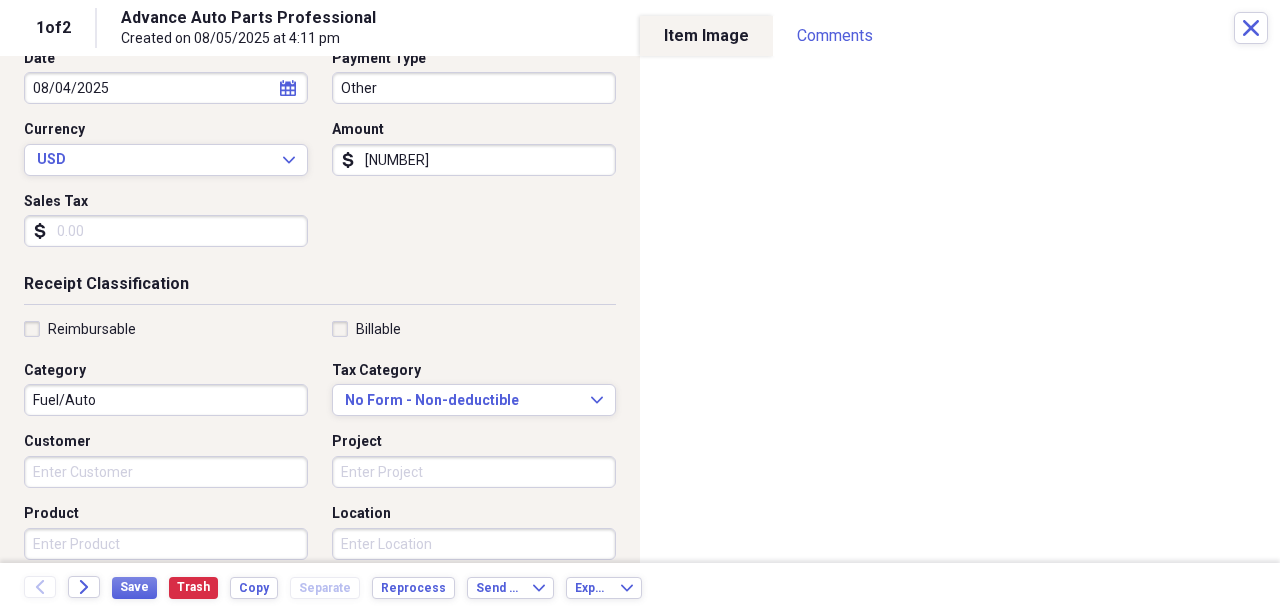 scroll, scrollTop: 266, scrollLeft: 0, axis: vertical 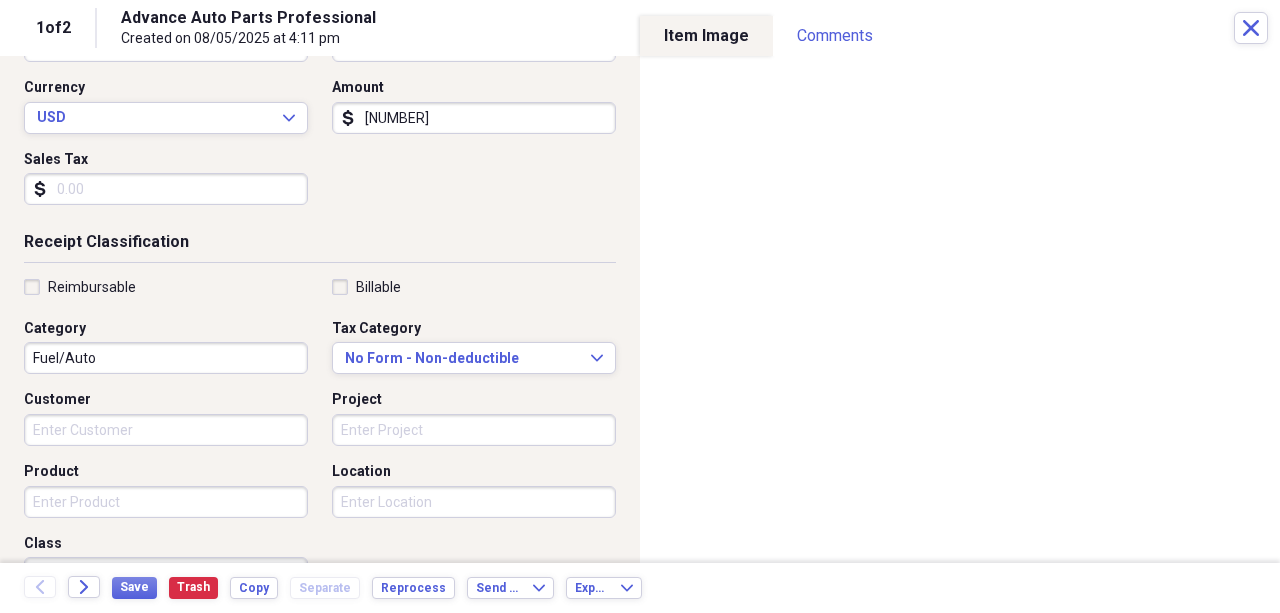 click on "Product" at bounding box center [166, 502] 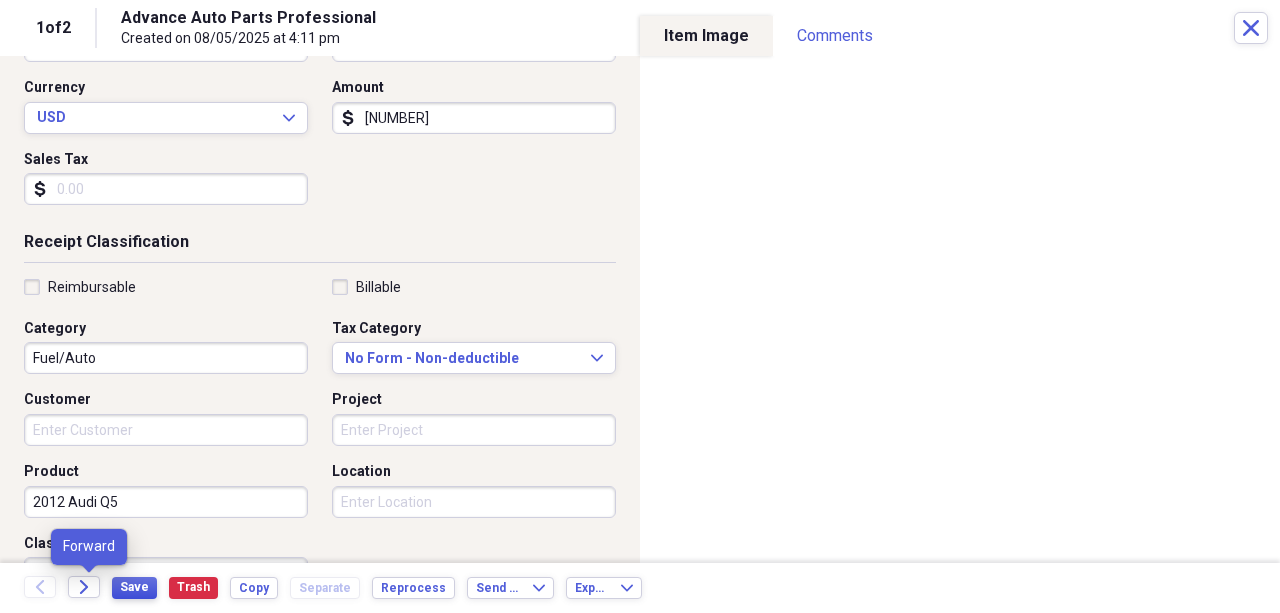 type on "2012 Audi Q5" 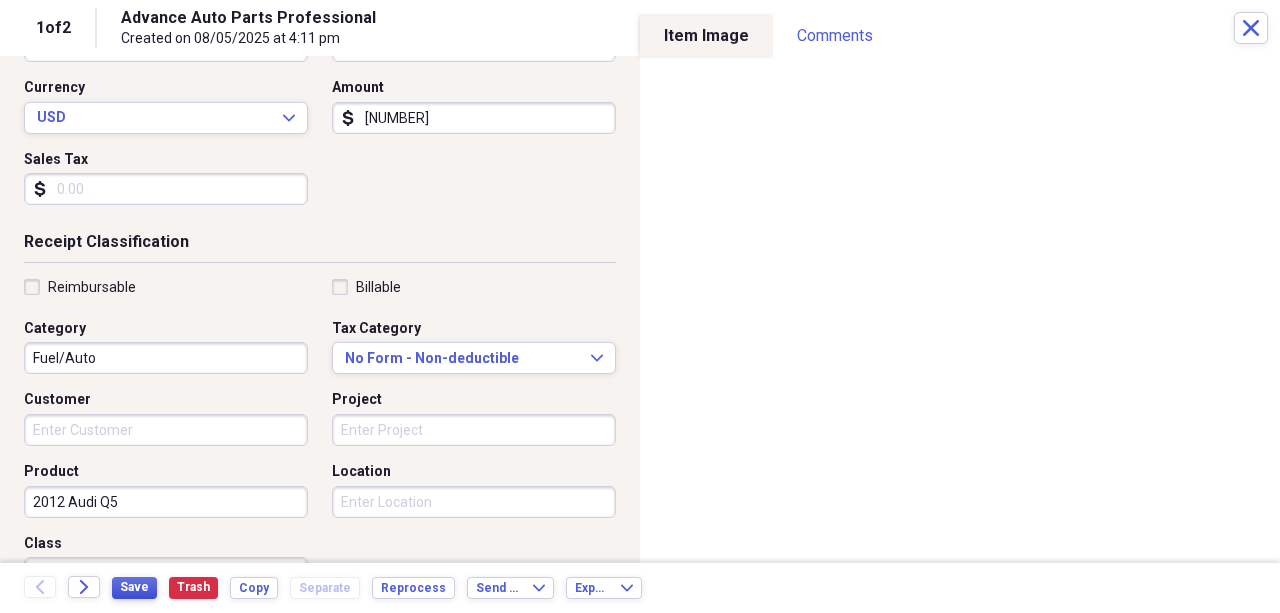 click on "Save" at bounding box center (134, 587) 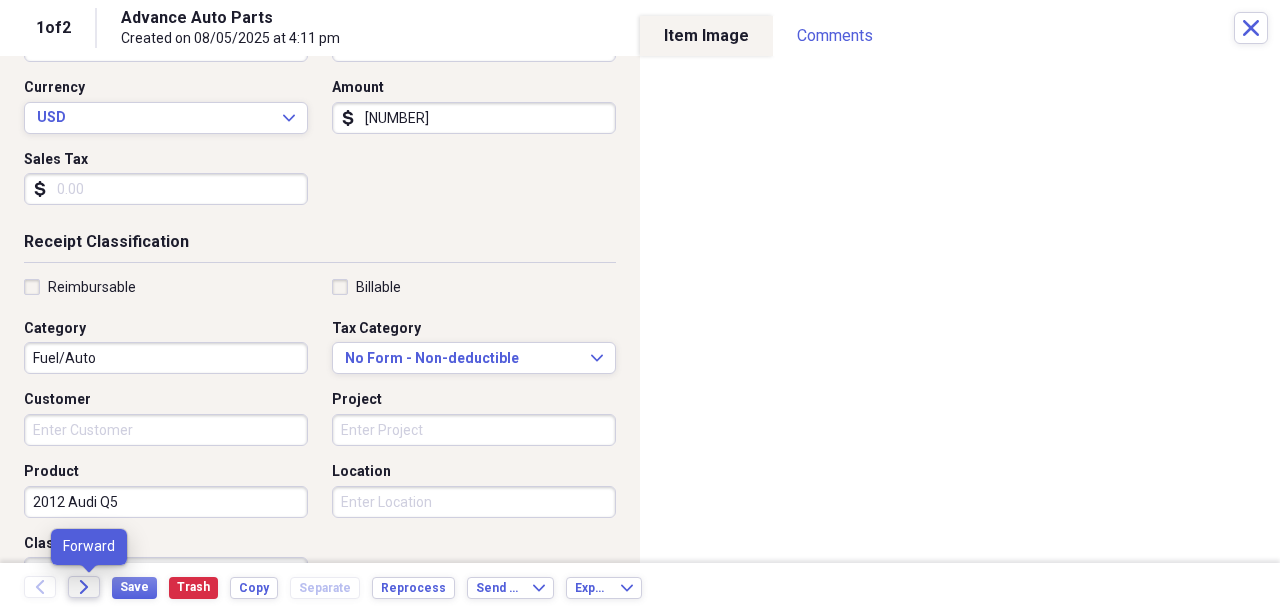 click on "Forward" at bounding box center [84, 587] 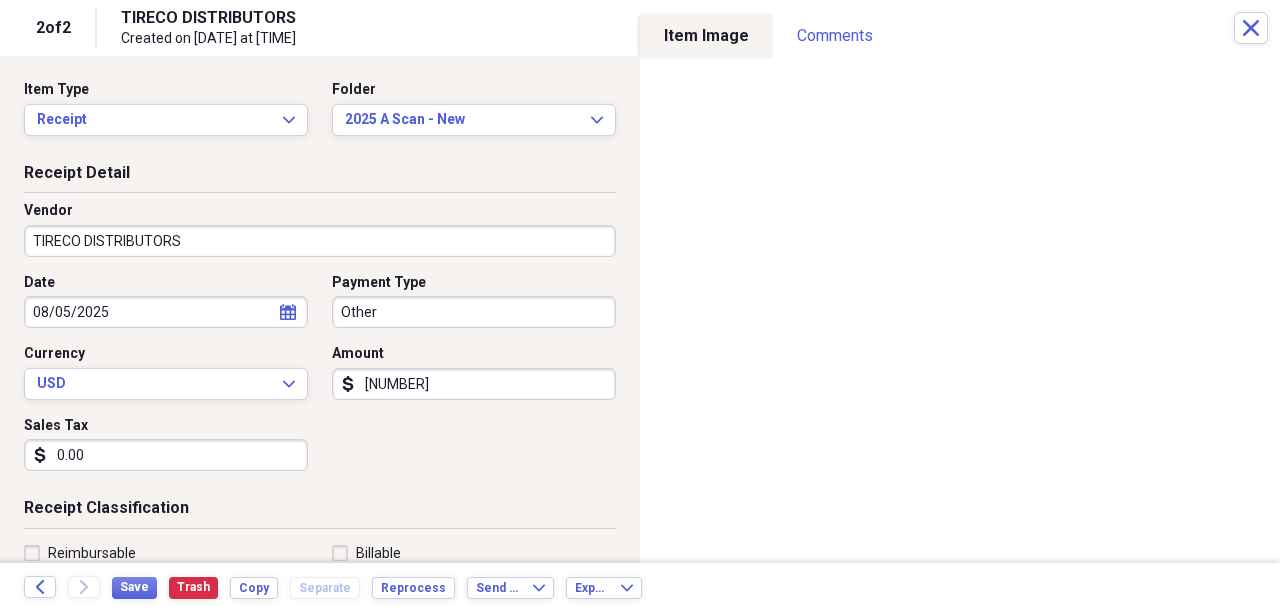 click on "TIRECO DISTRIBUTORS" at bounding box center [320, 241] 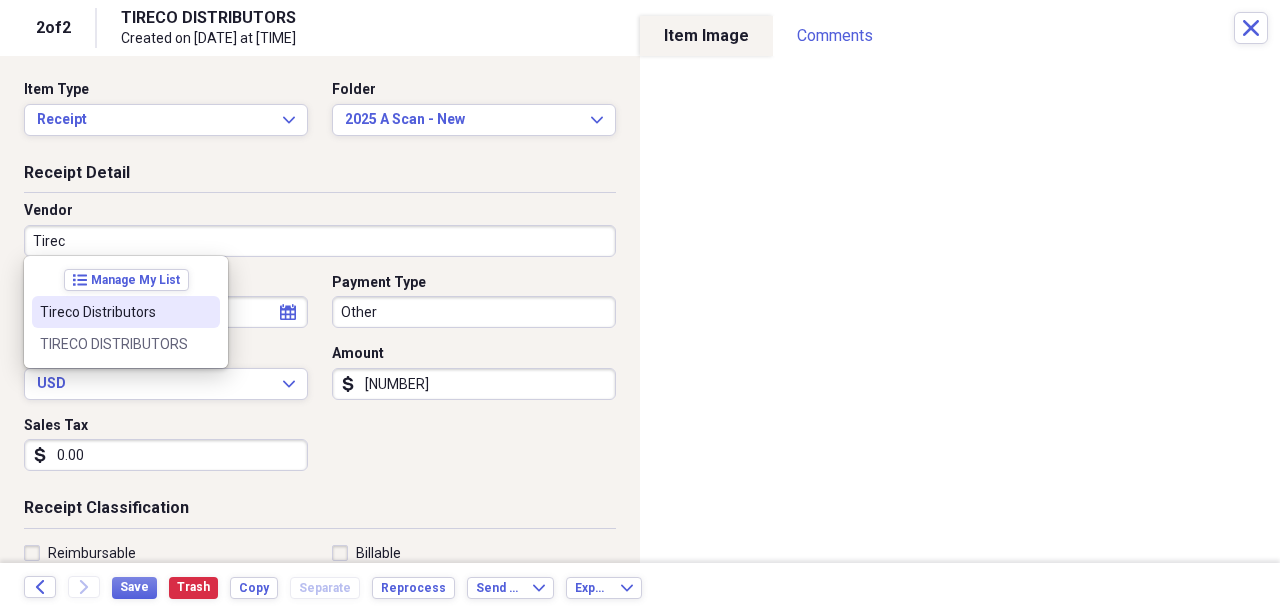 click on "Tireco Distributors" at bounding box center [114, 312] 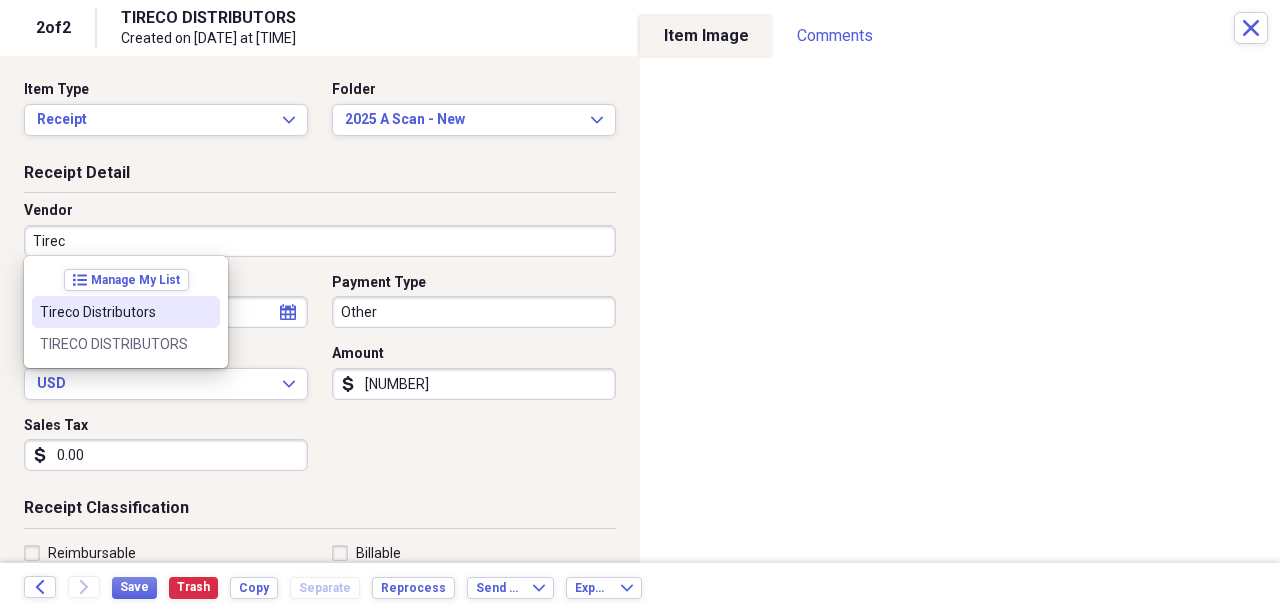 type on "Tireco Distributors" 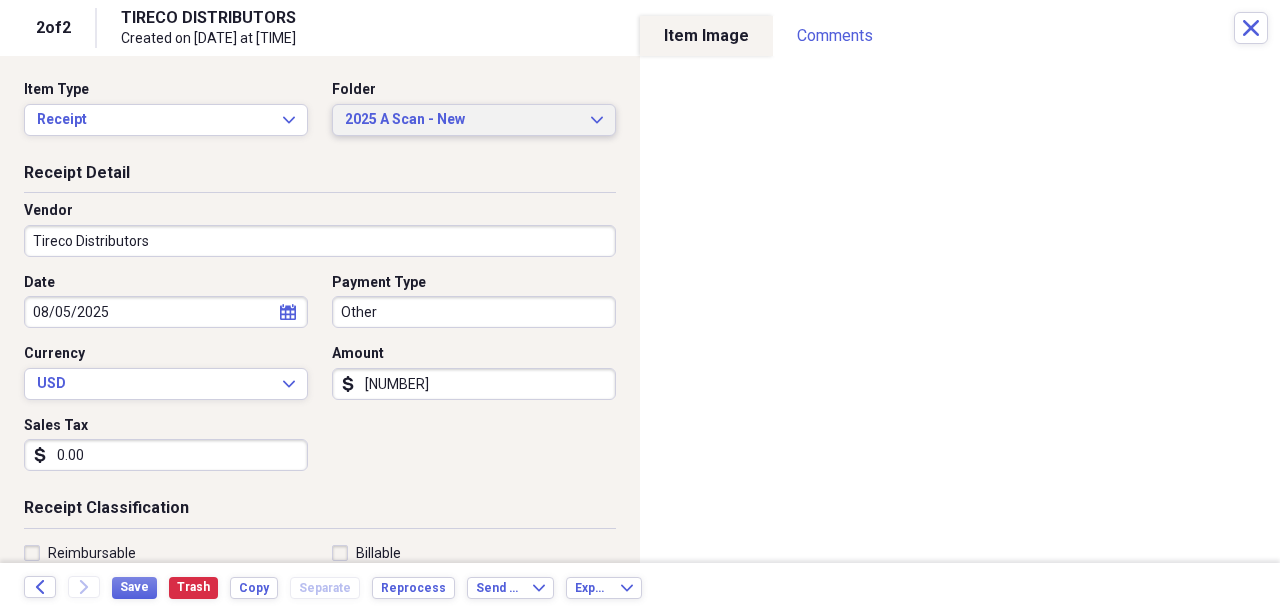 type on "Fuel/Auto" 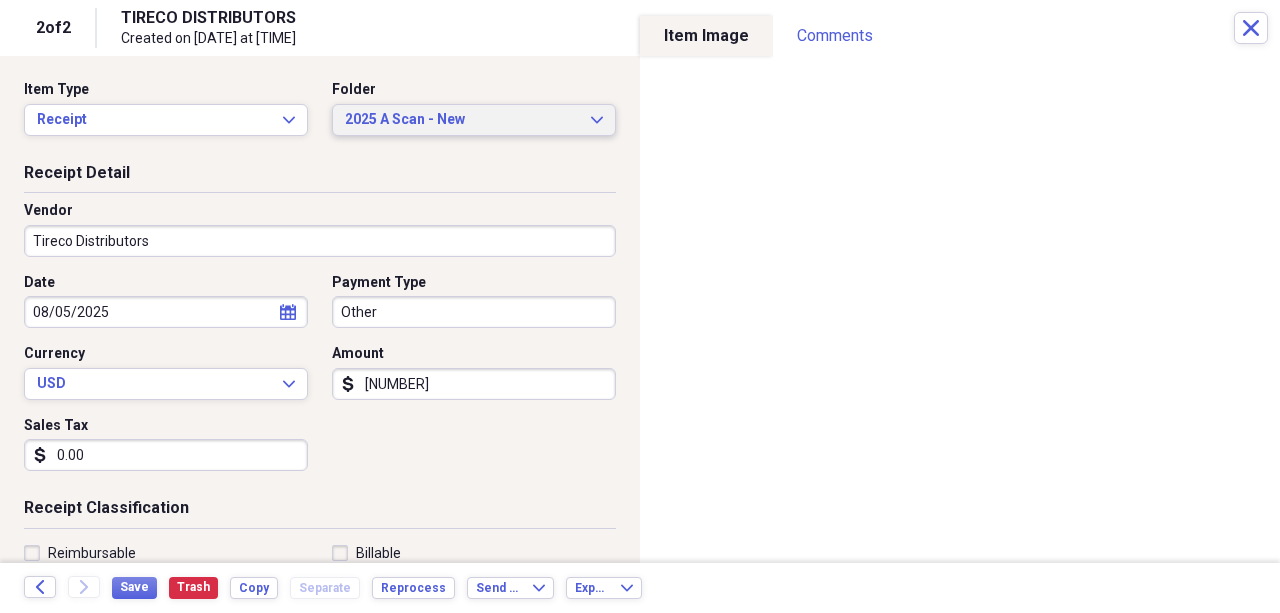 click on "2025 A Scan - New" at bounding box center (462, 120) 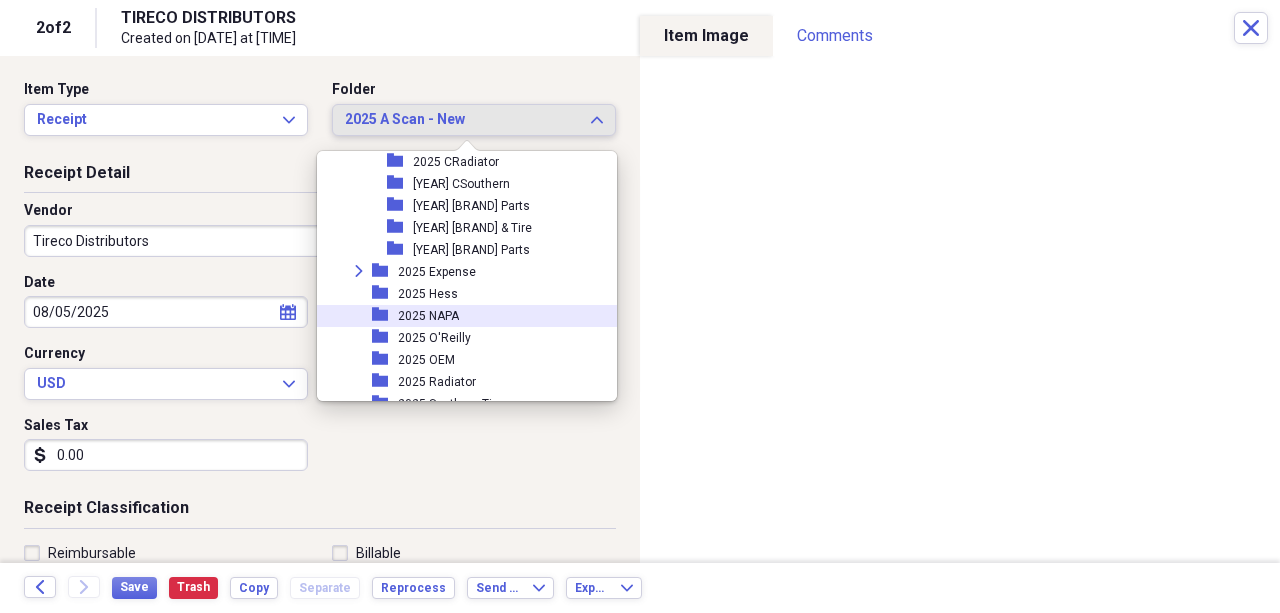 scroll, scrollTop: 1787, scrollLeft: 0, axis: vertical 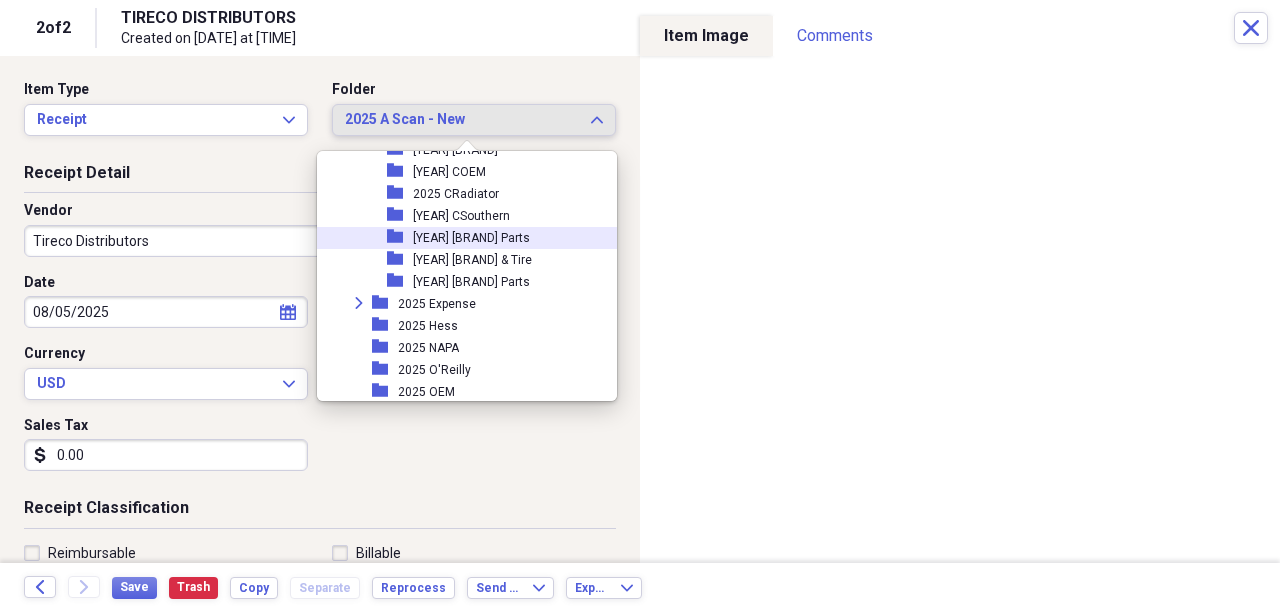 click on "[YEAR] [BRAND] Parts" at bounding box center (471, 238) 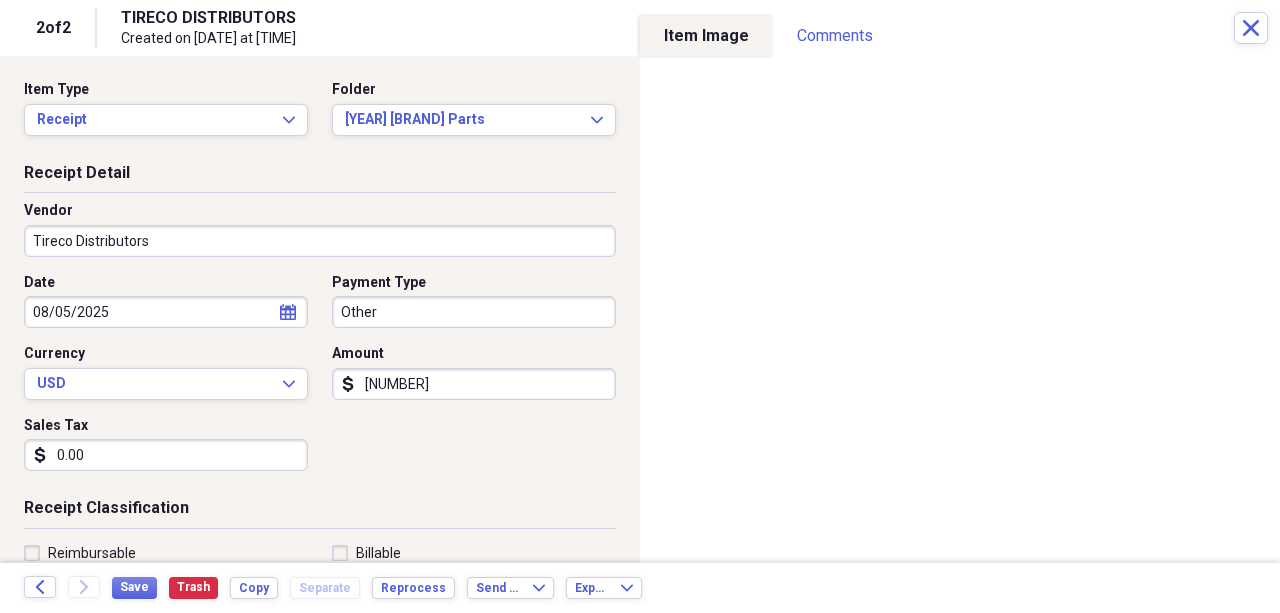 click on "0.00" at bounding box center (166, 455) 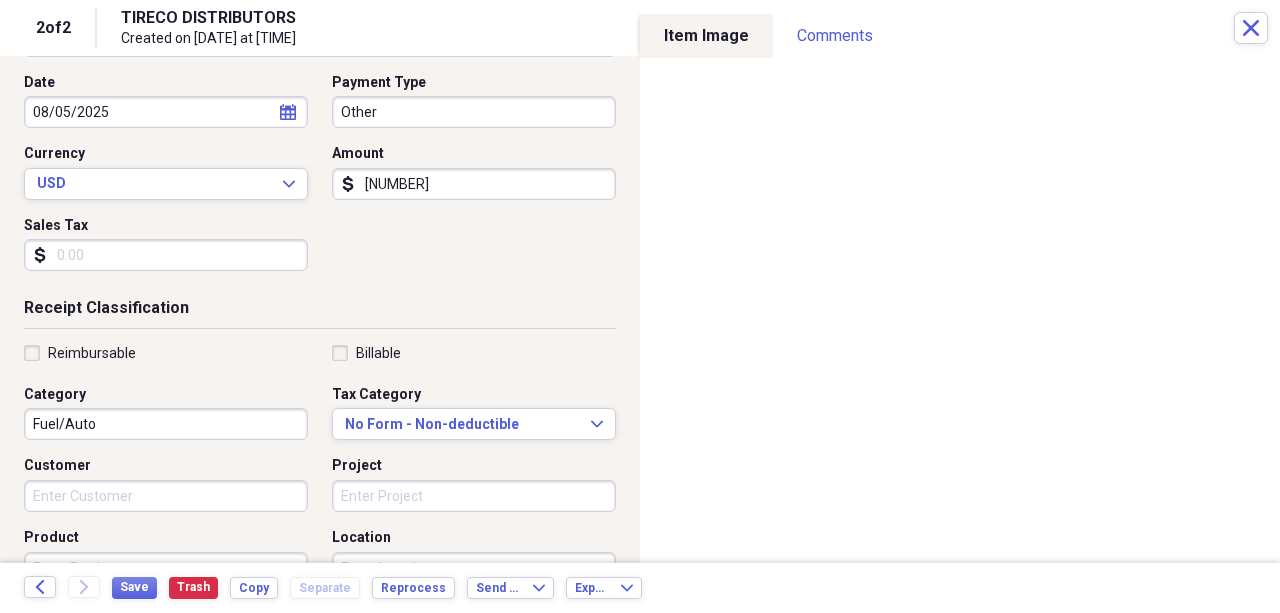 scroll, scrollTop: 266, scrollLeft: 0, axis: vertical 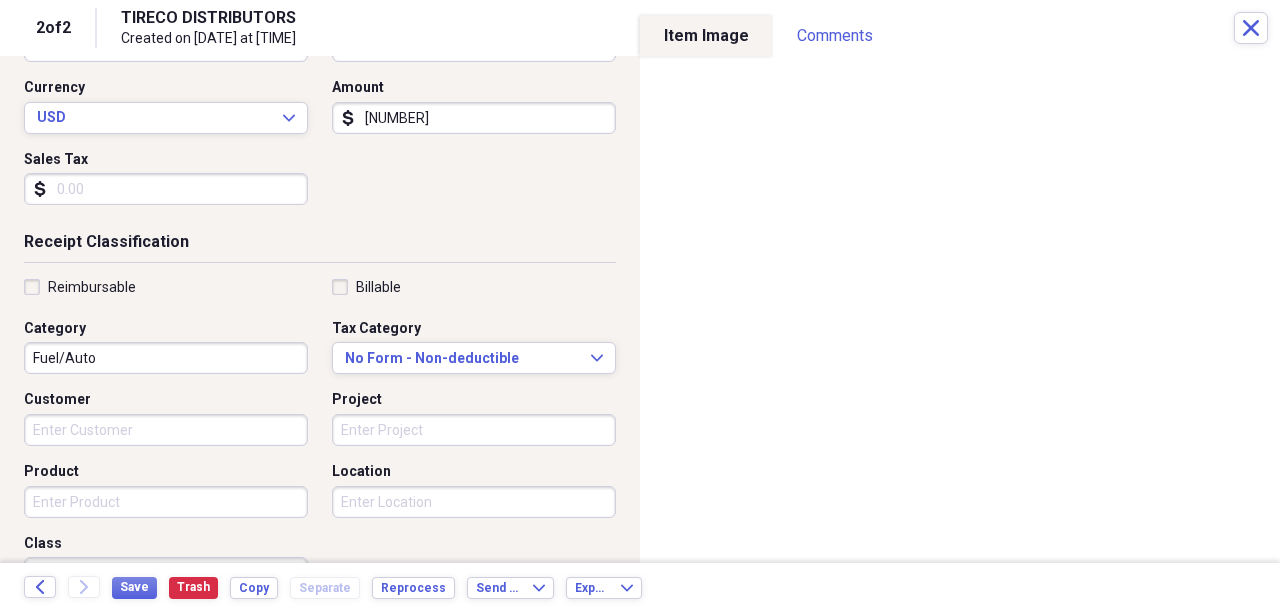 type 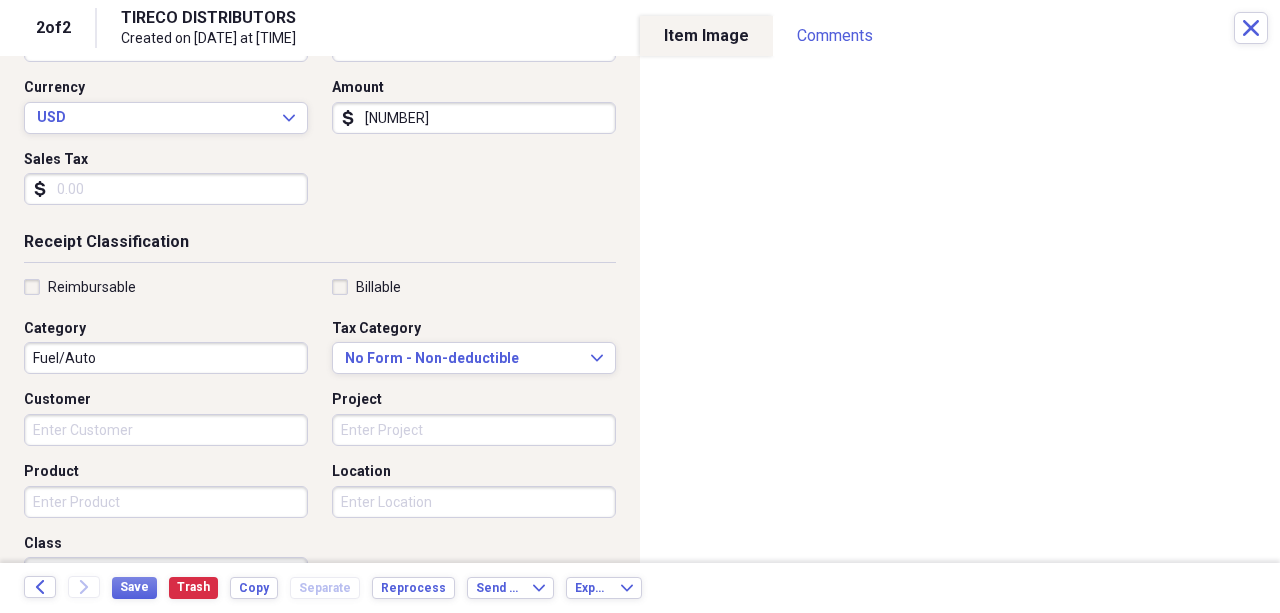 click on "Product" at bounding box center (166, 502) 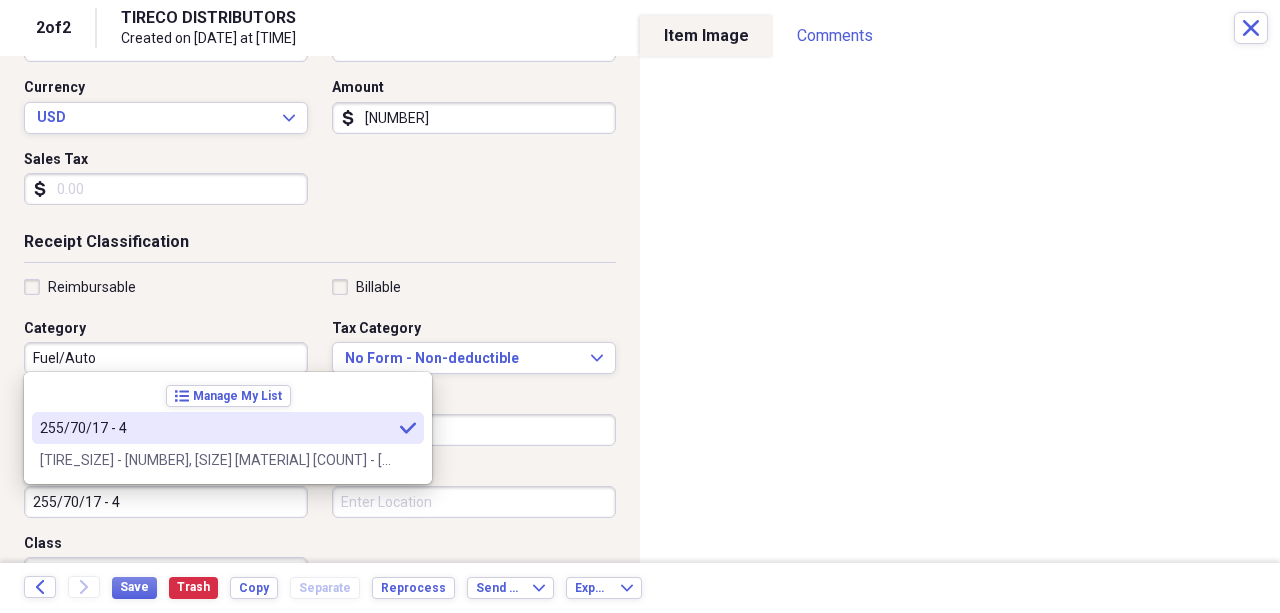 type on "255/70/17 - 4" 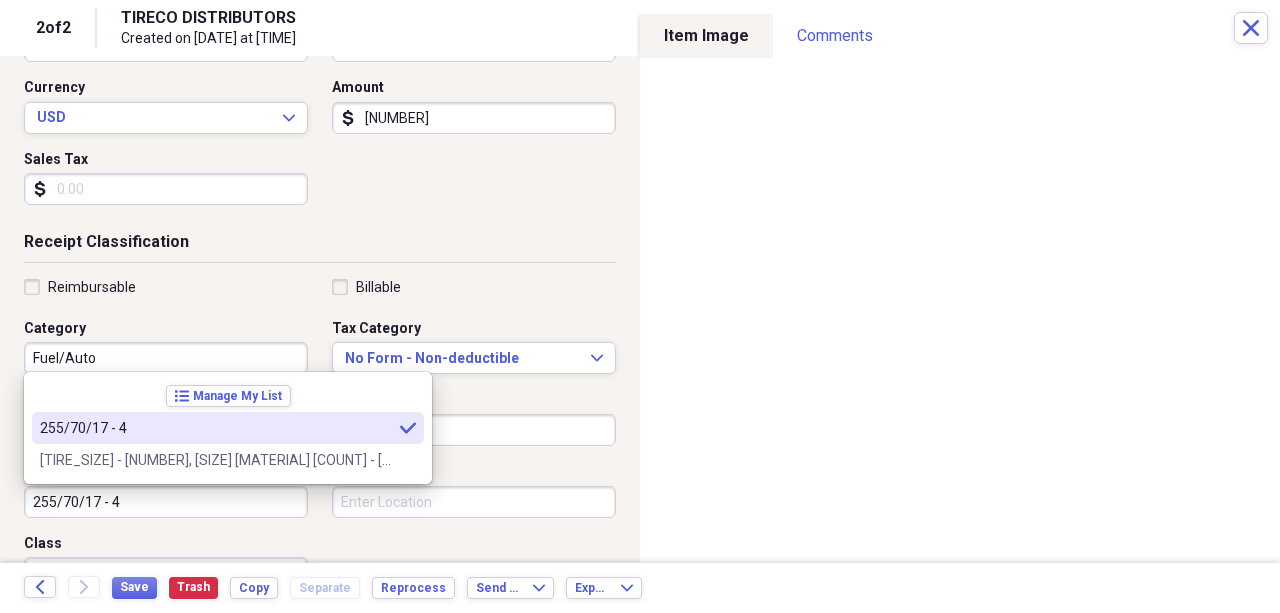 click on "255/70/17 - 4" at bounding box center (216, 428) 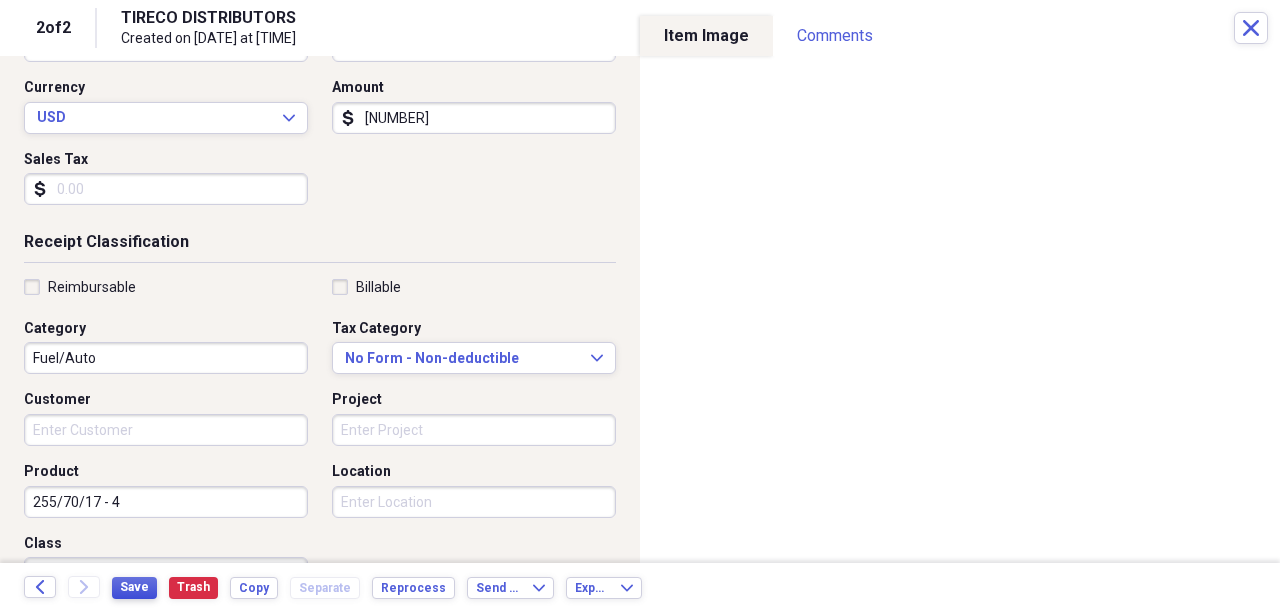 click on "Save" at bounding box center [134, 587] 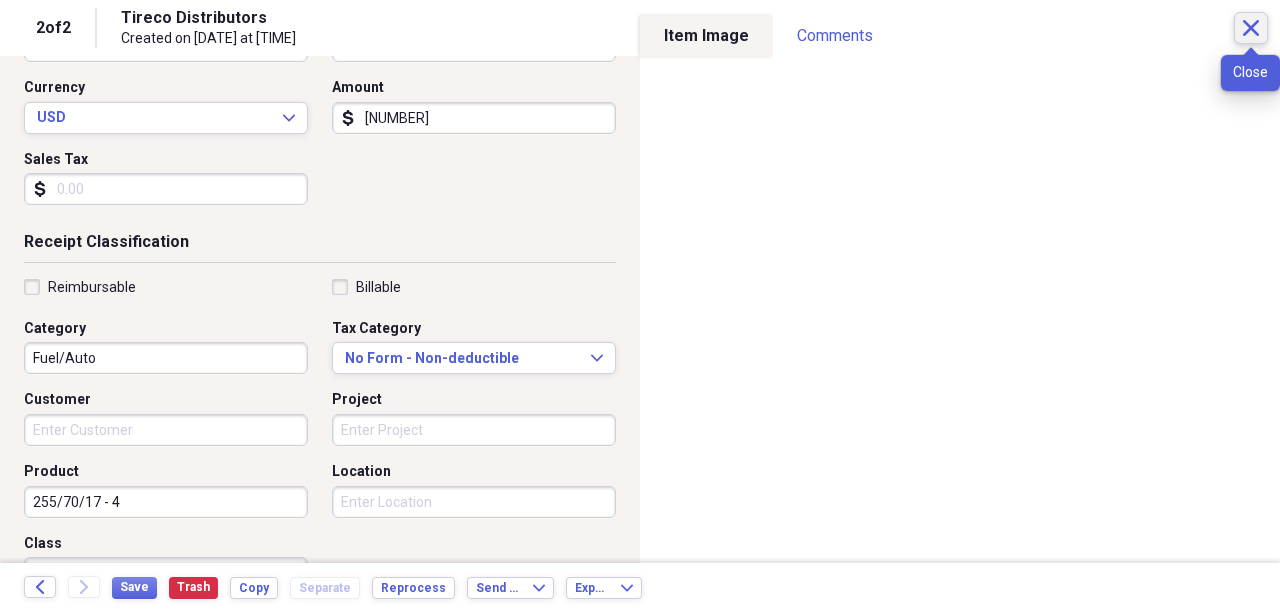 click on "Close" at bounding box center [1251, 28] 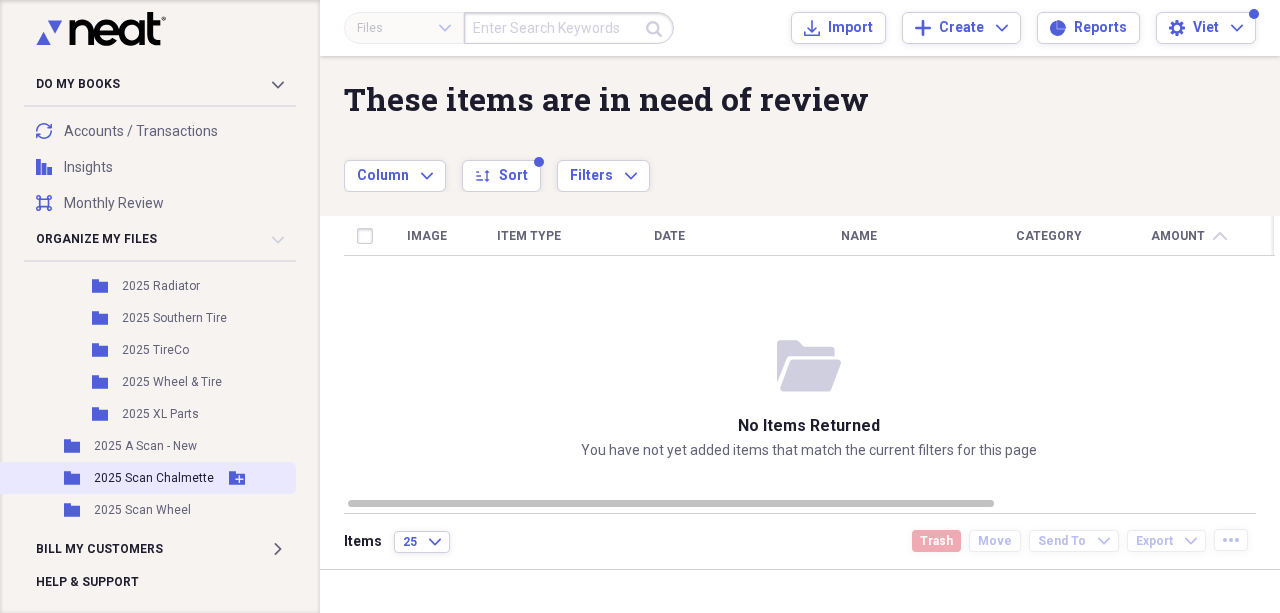 scroll, scrollTop: 662, scrollLeft: 0, axis: vertical 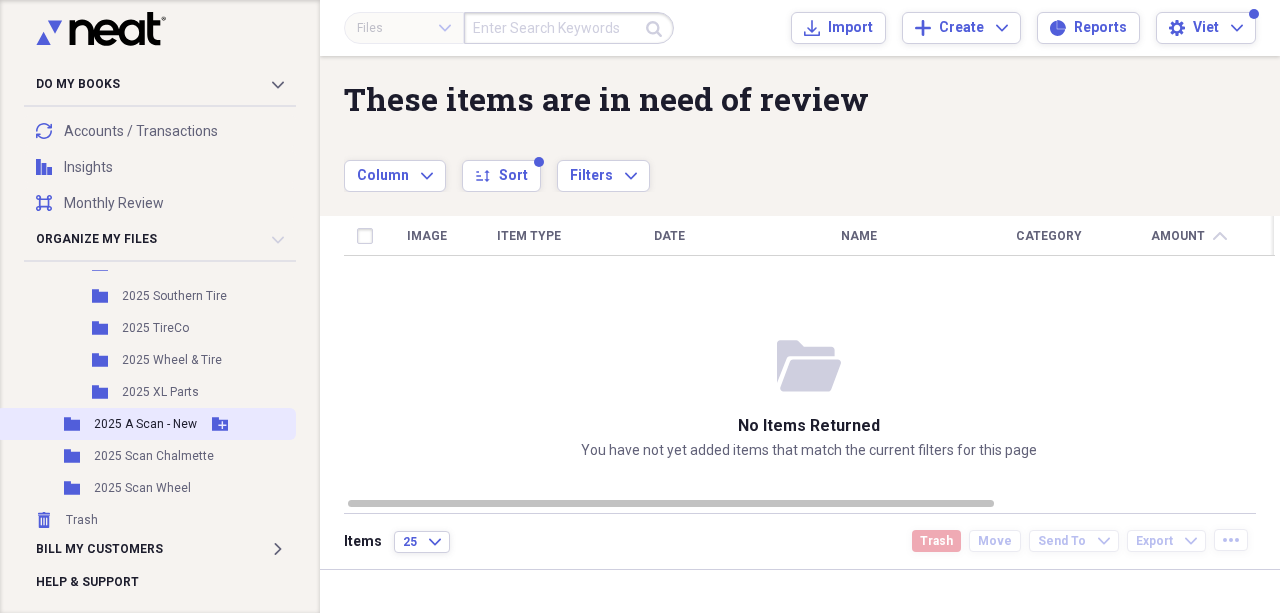 click on "2025 A Scan - New" at bounding box center [145, 424] 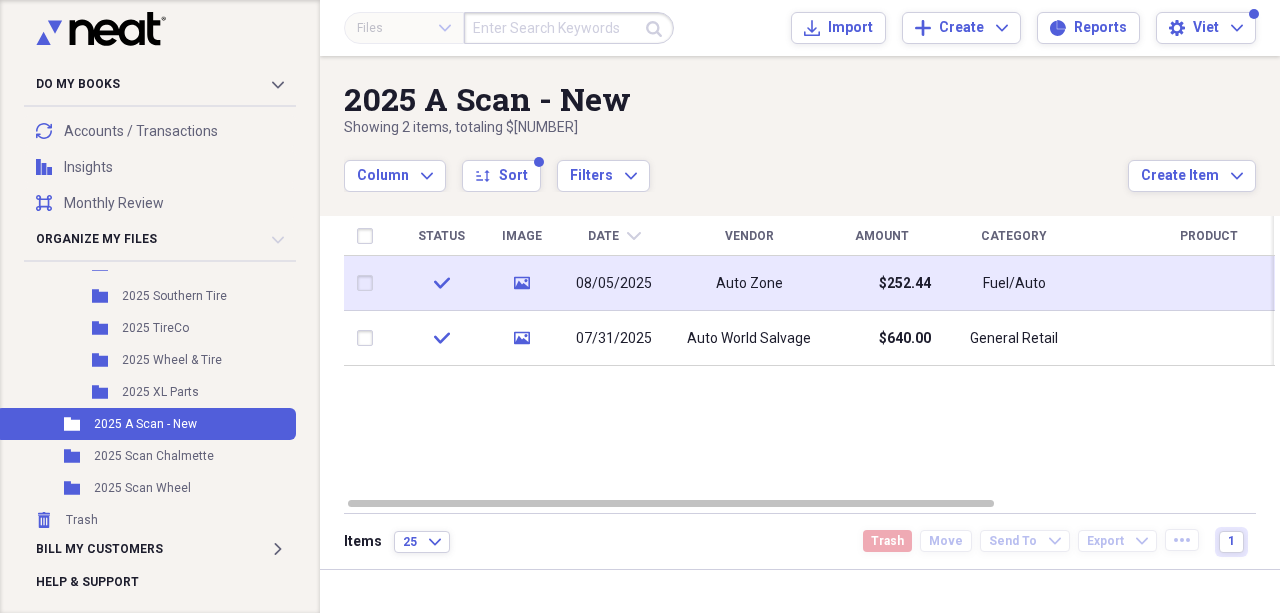 click on "Auto Zone" at bounding box center (749, 283) 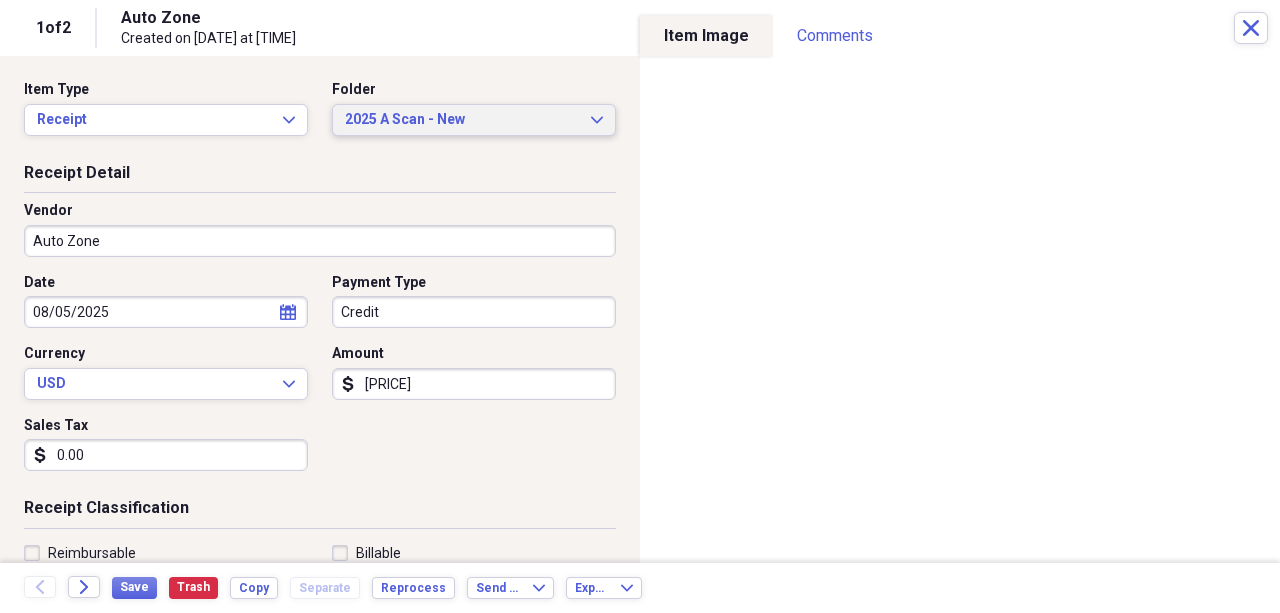 click on "2025 A Scan - New" at bounding box center [462, 120] 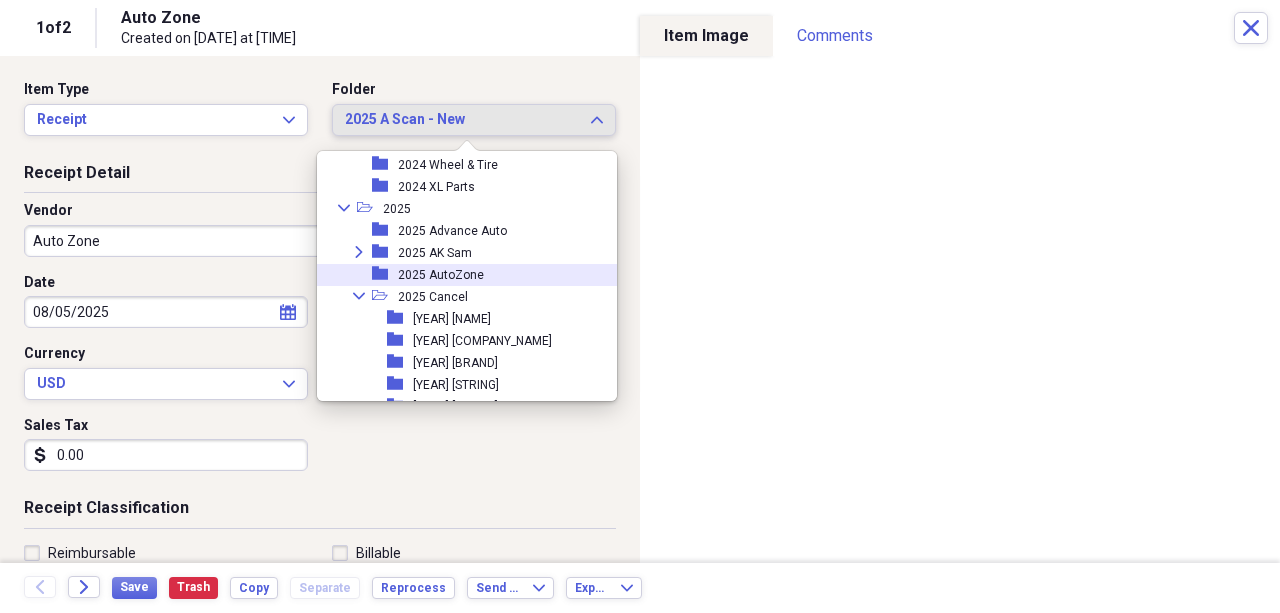 scroll, scrollTop: 1520, scrollLeft: 0, axis: vertical 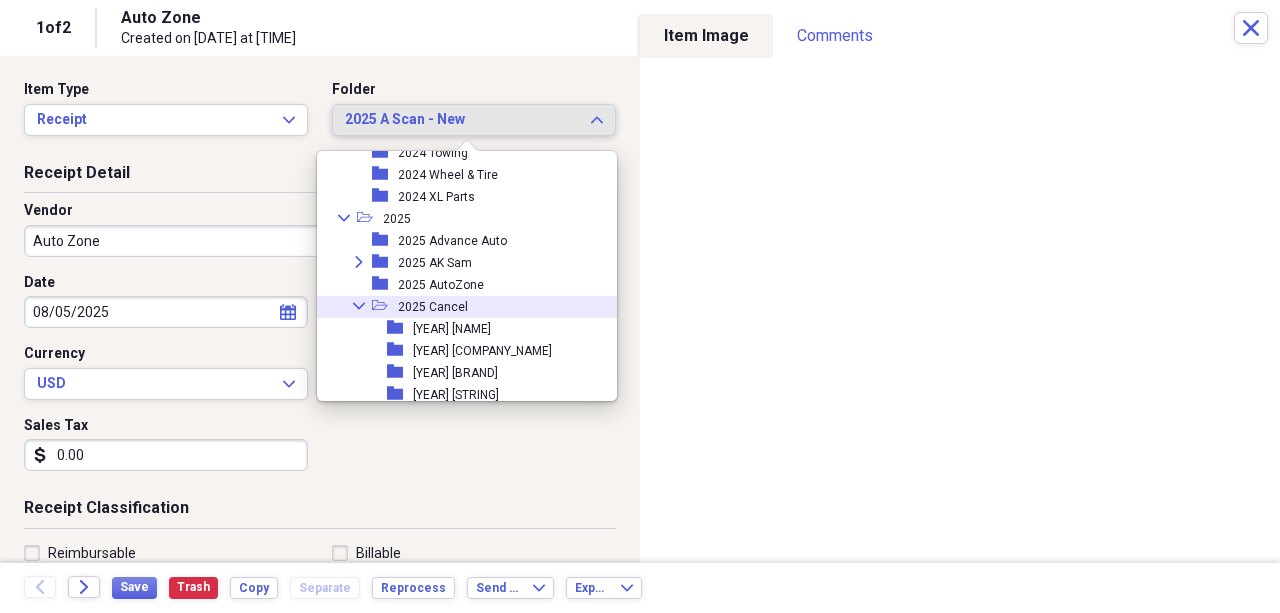 click on "Collapse" 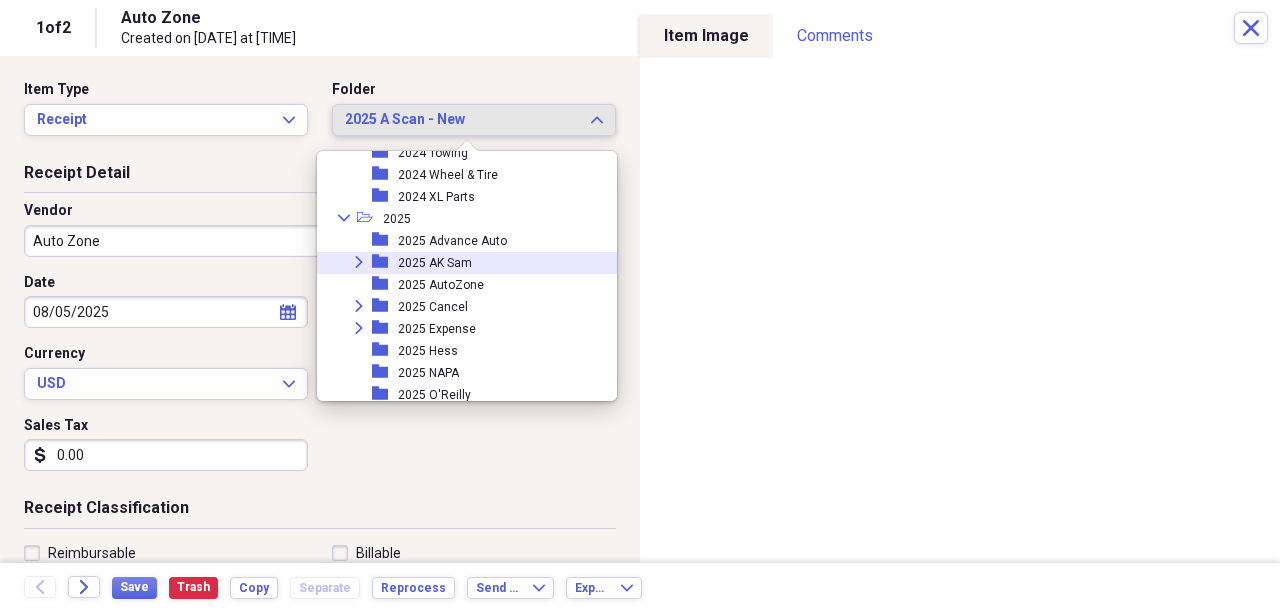 click on "2025 AutoZone" at bounding box center [441, 285] 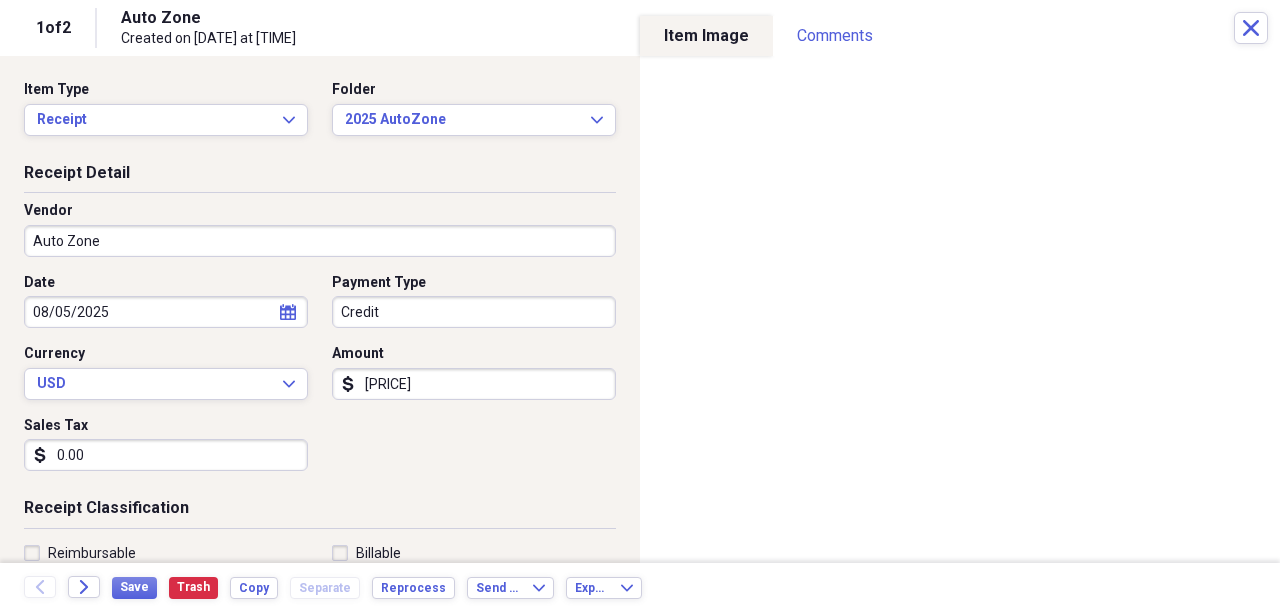 click on "Auto Zone" at bounding box center (320, 241) 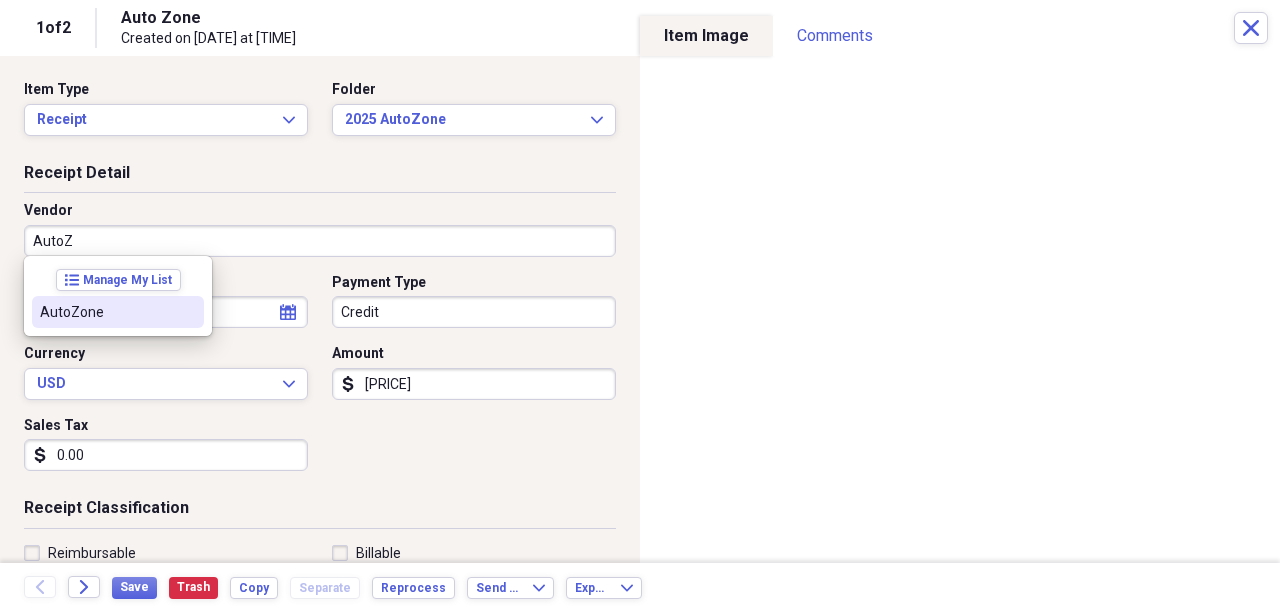 drag, startPoint x: 118, startPoint y: 315, endPoint x: 130, endPoint y: 326, distance: 16.27882 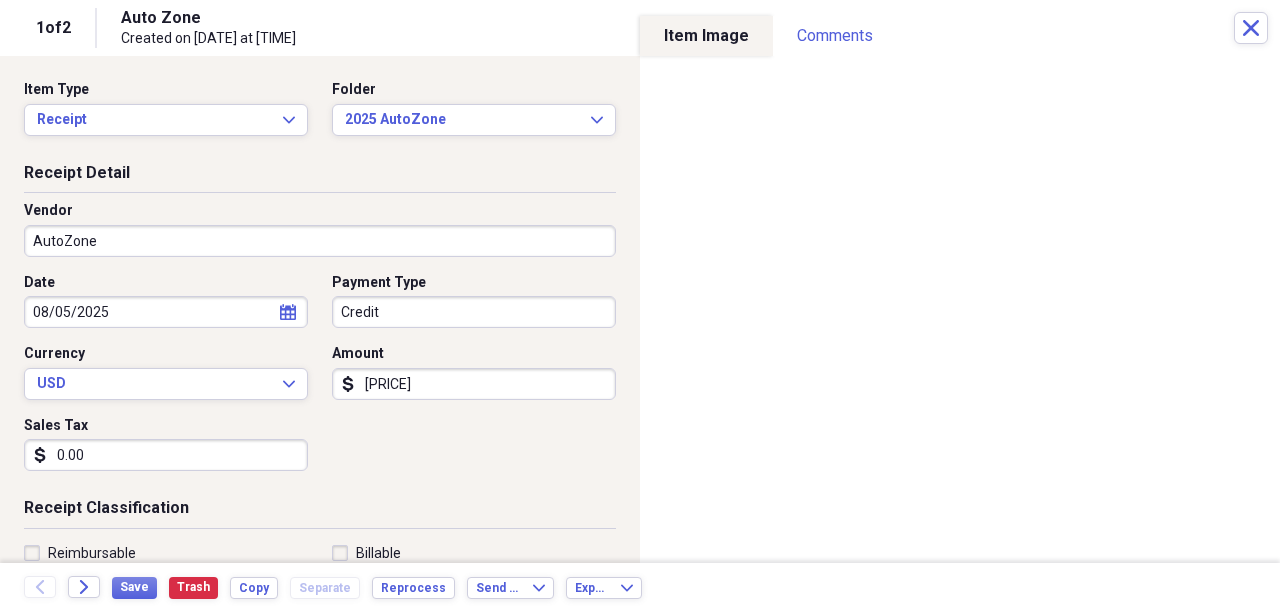 click on "0.00" at bounding box center [166, 455] 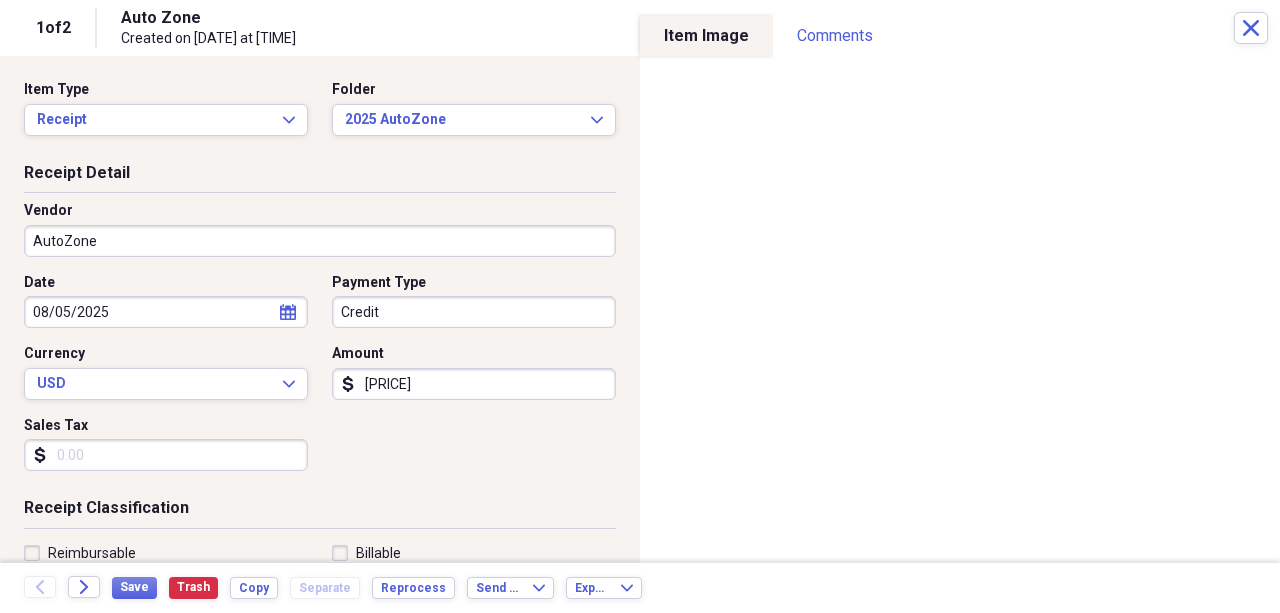 scroll, scrollTop: 200, scrollLeft: 0, axis: vertical 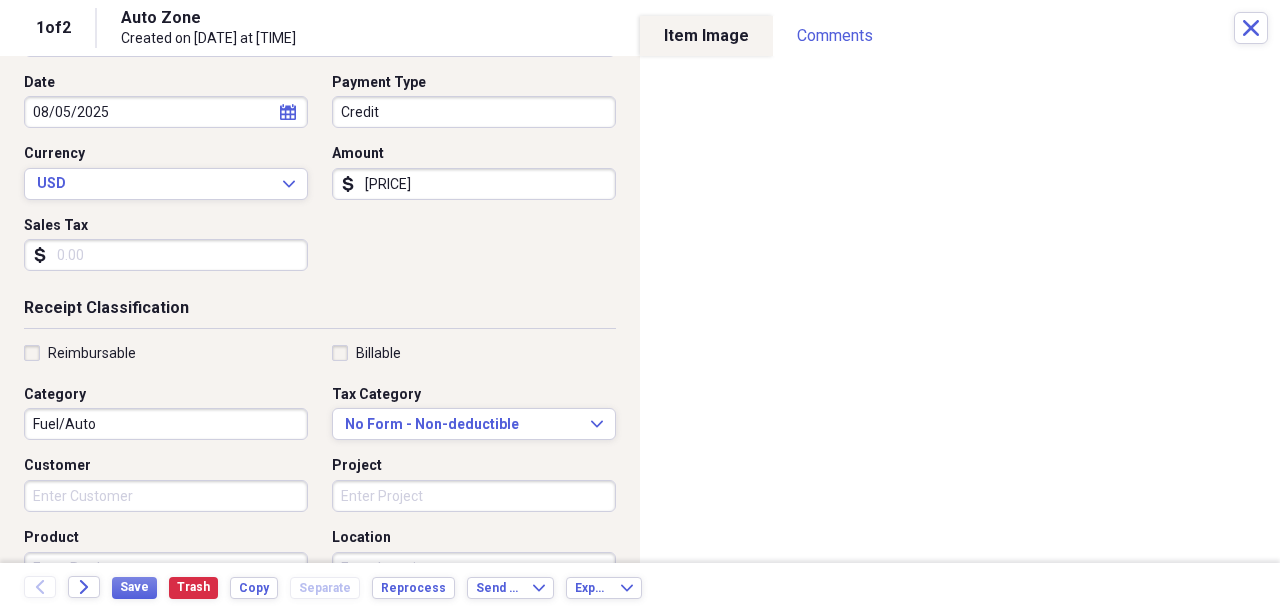 type 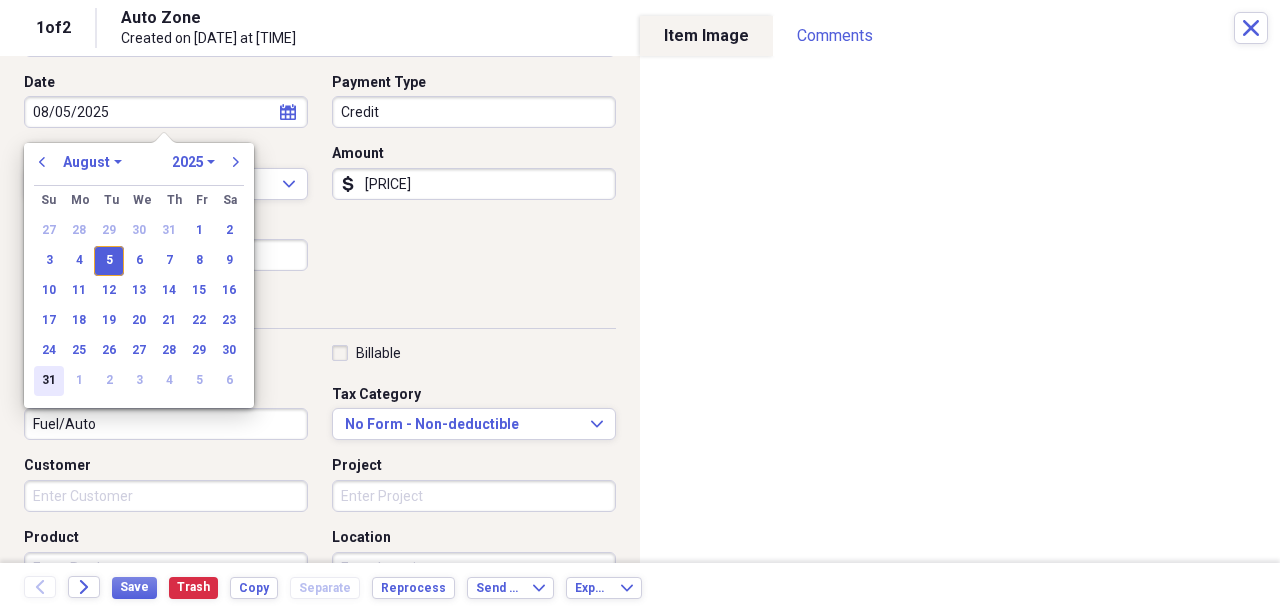 click on "31" at bounding box center (49, 381) 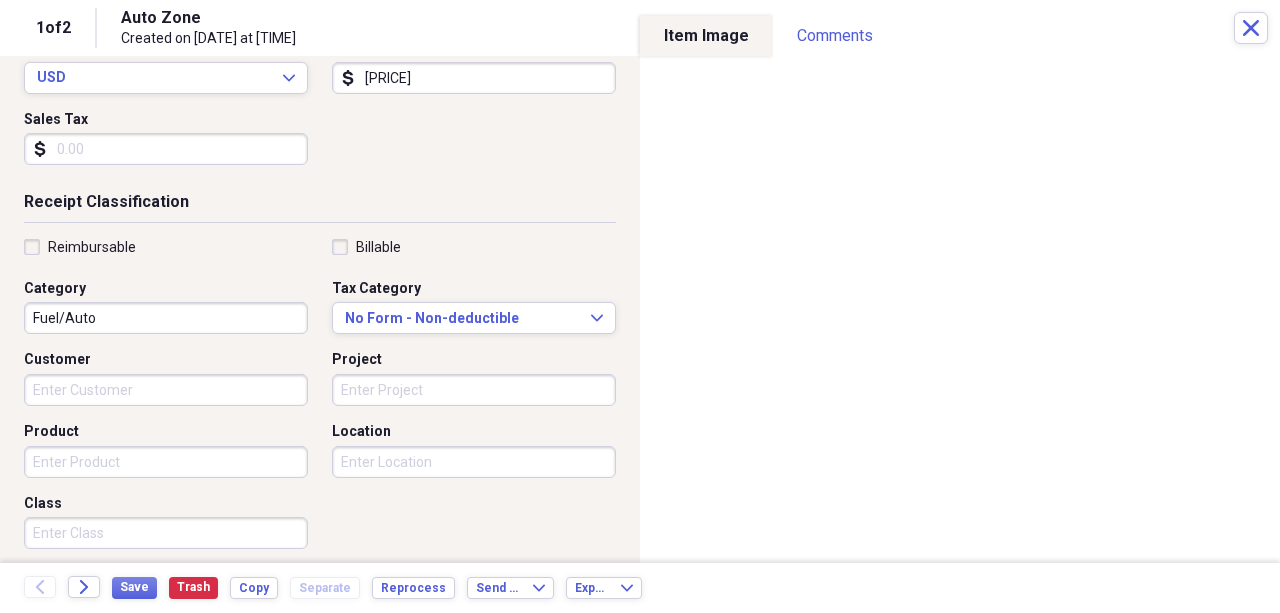scroll, scrollTop: 400, scrollLeft: 0, axis: vertical 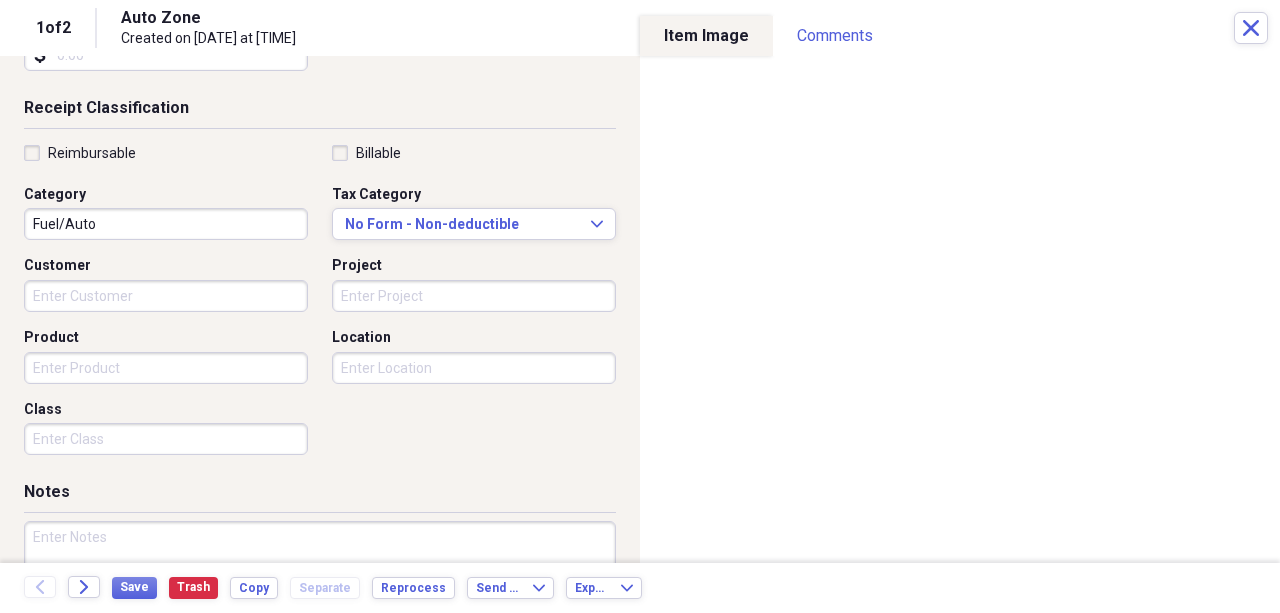 click on "Product" at bounding box center [166, 368] 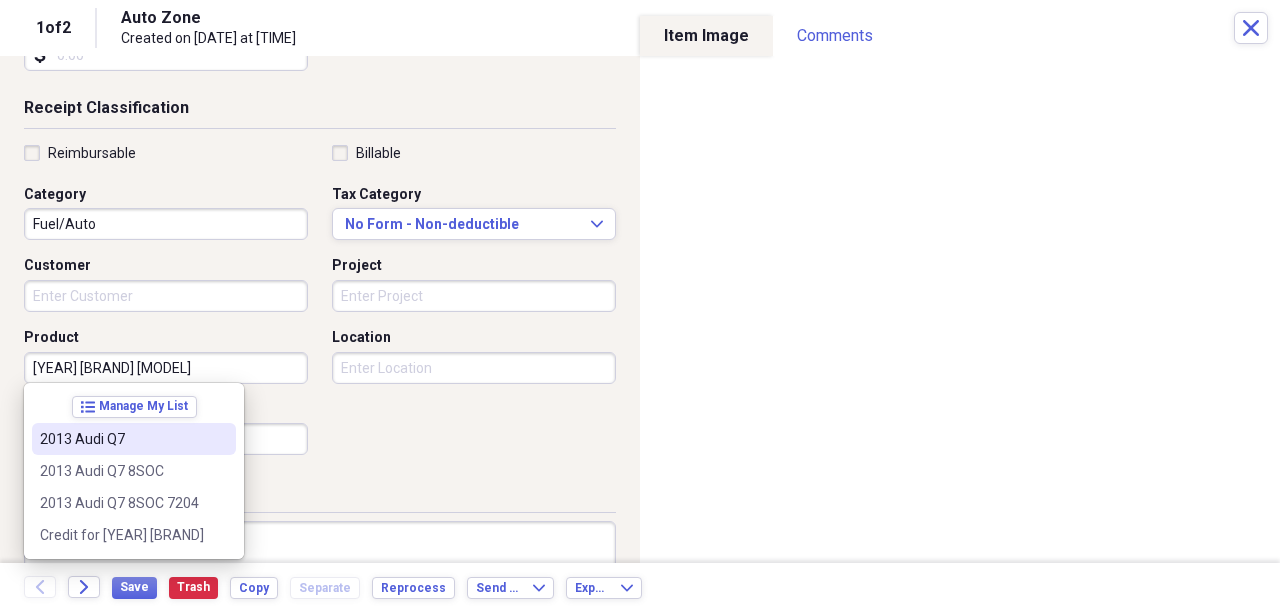 click on "2013 Audi Q7" at bounding box center (122, 439) 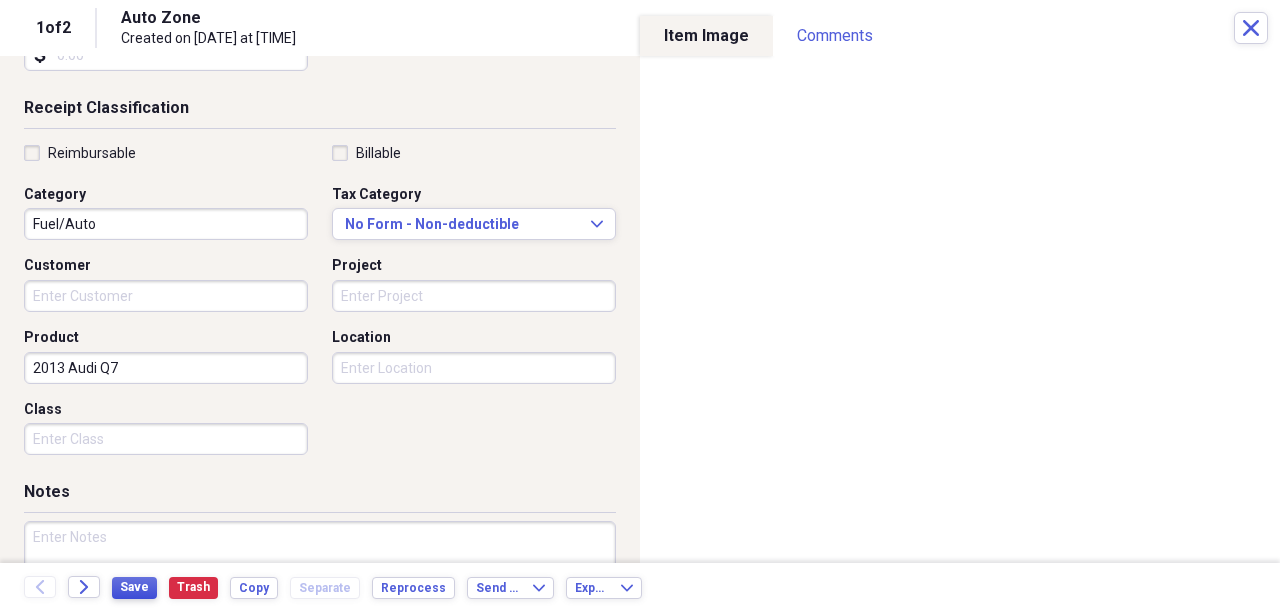 click on "Save" at bounding box center [134, 587] 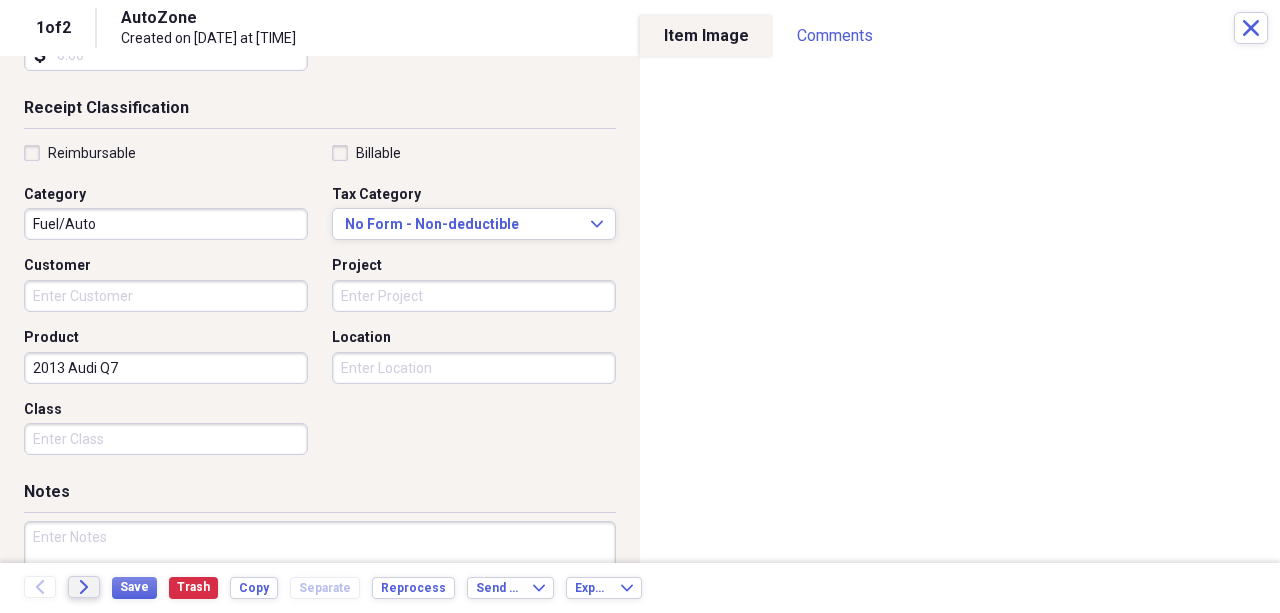 click 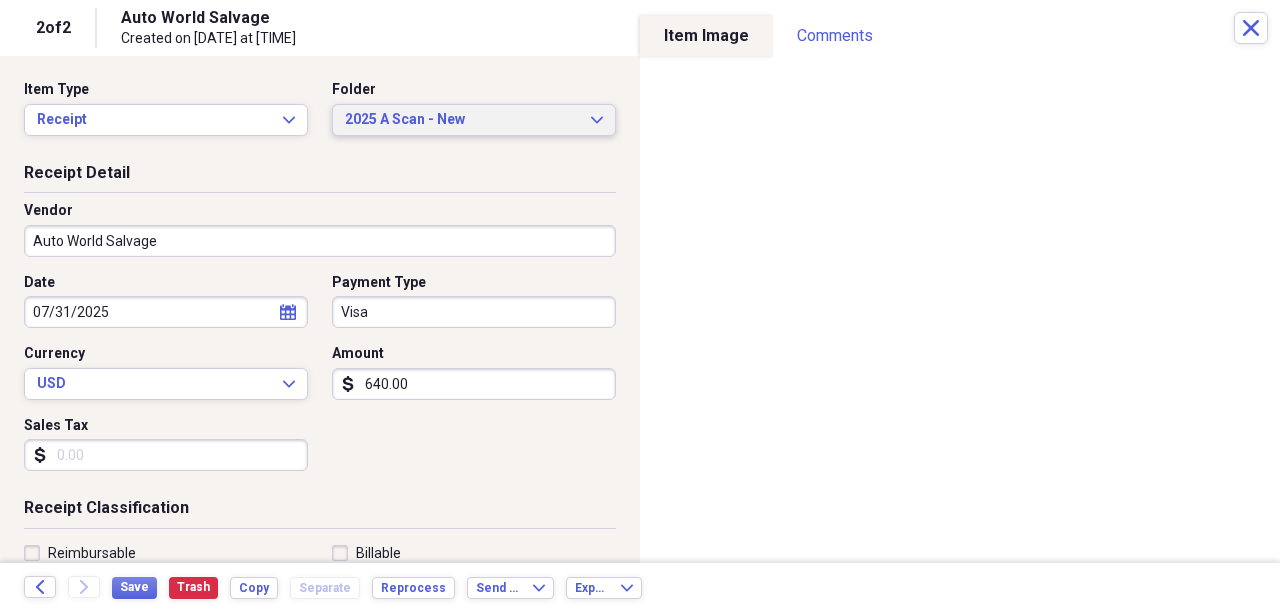 click on "2025 A Scan - New" at bounding box center [462, 120] 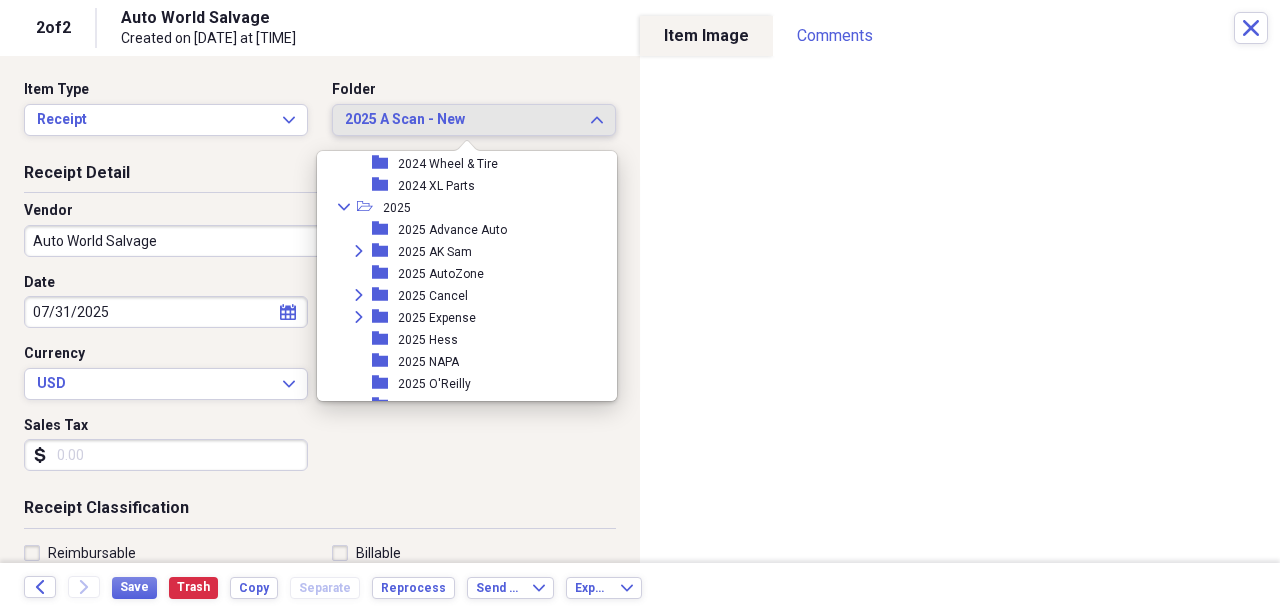 scroll, scrollTop: 1478, scrollLeft: 0, axis: vertical 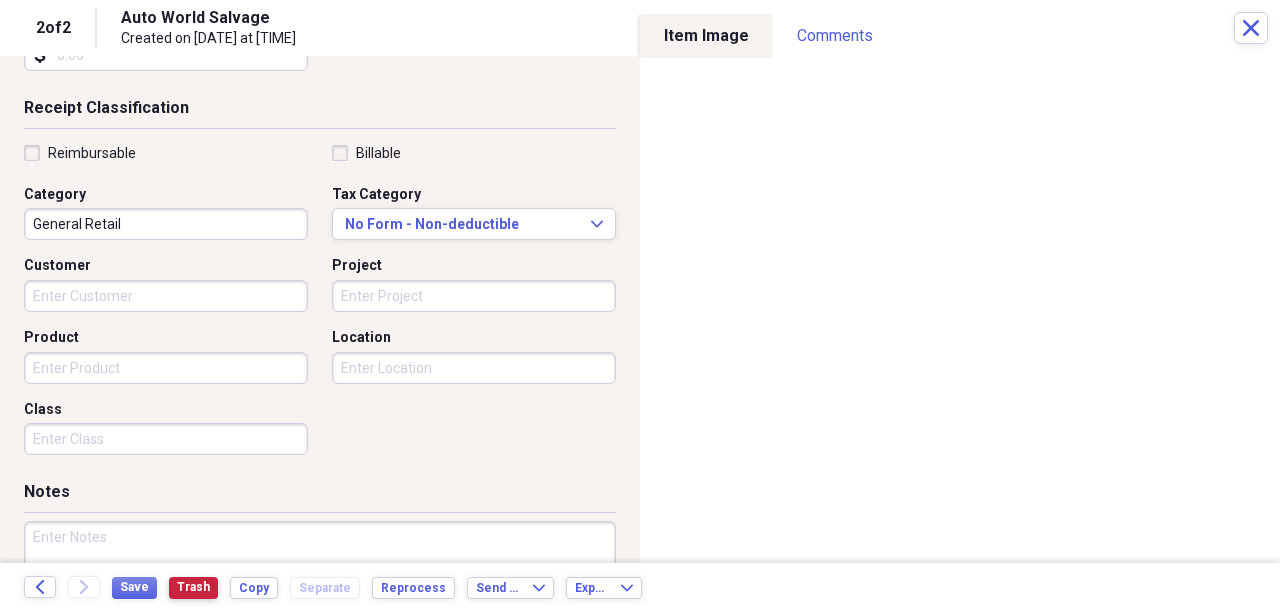 click on "Trash" at bounding box center [193, 587] 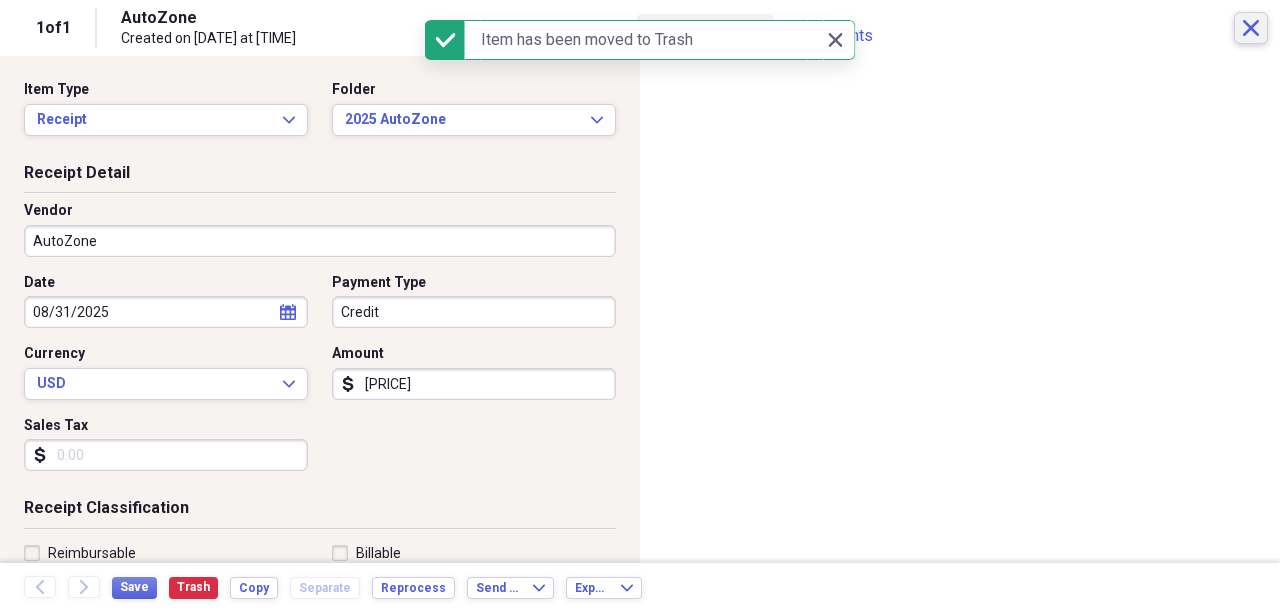 click on "Close" 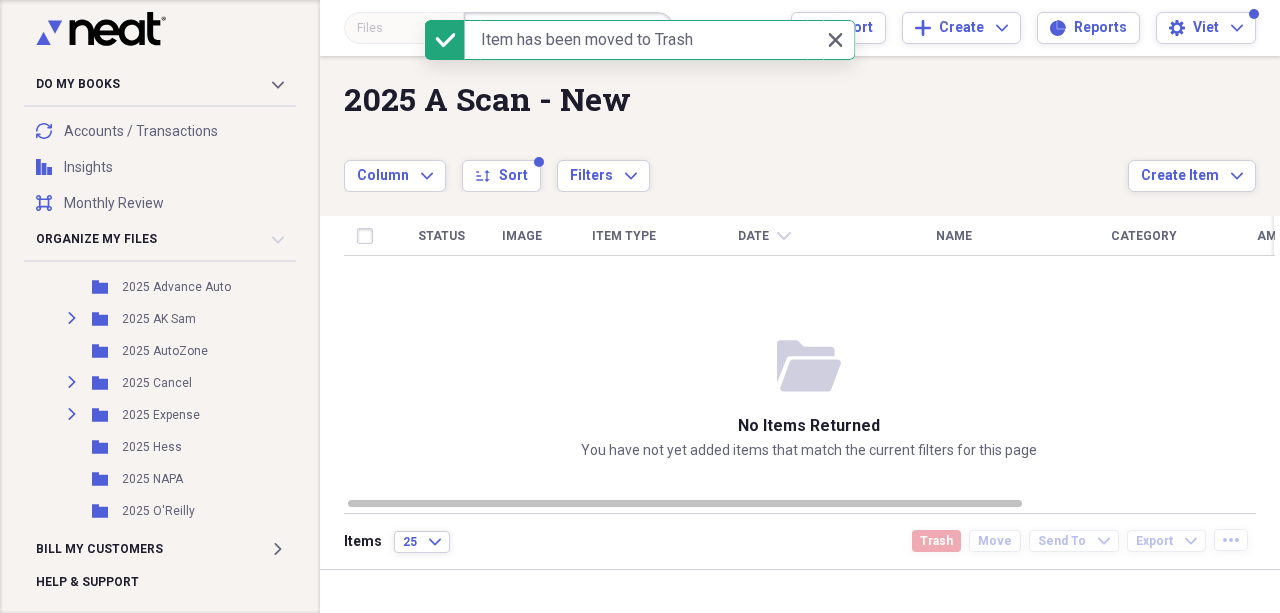 scroll, scrollTop: 329, scrollLeft: 0, axis: vertical 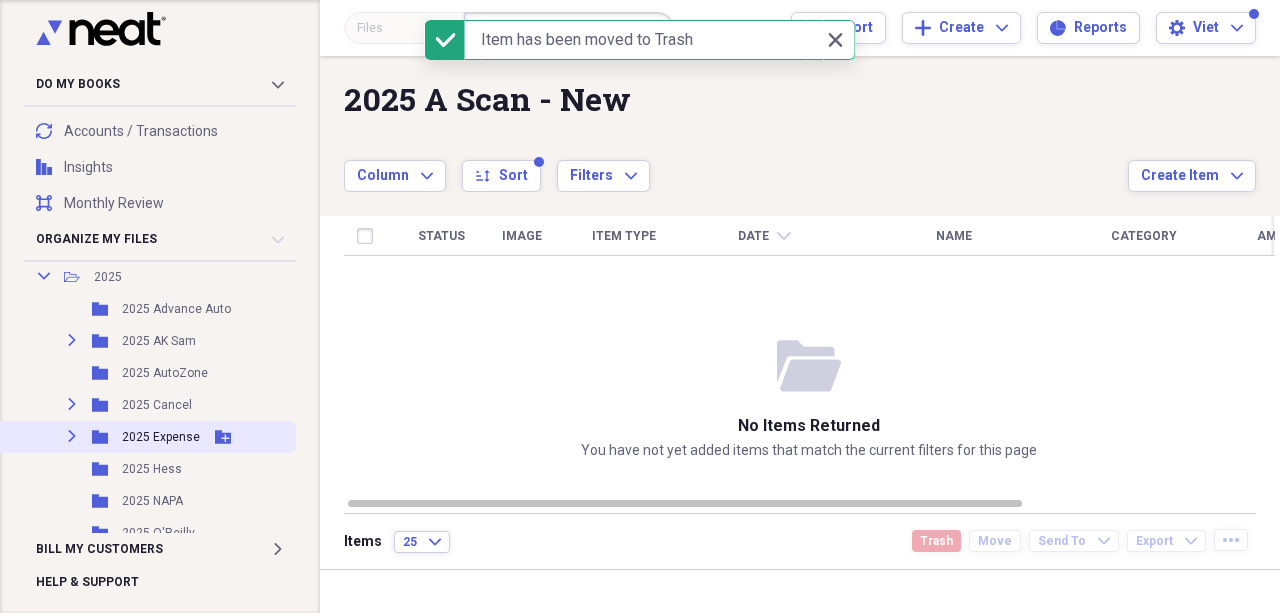click on "Expand" at bounding box center (72, 436) 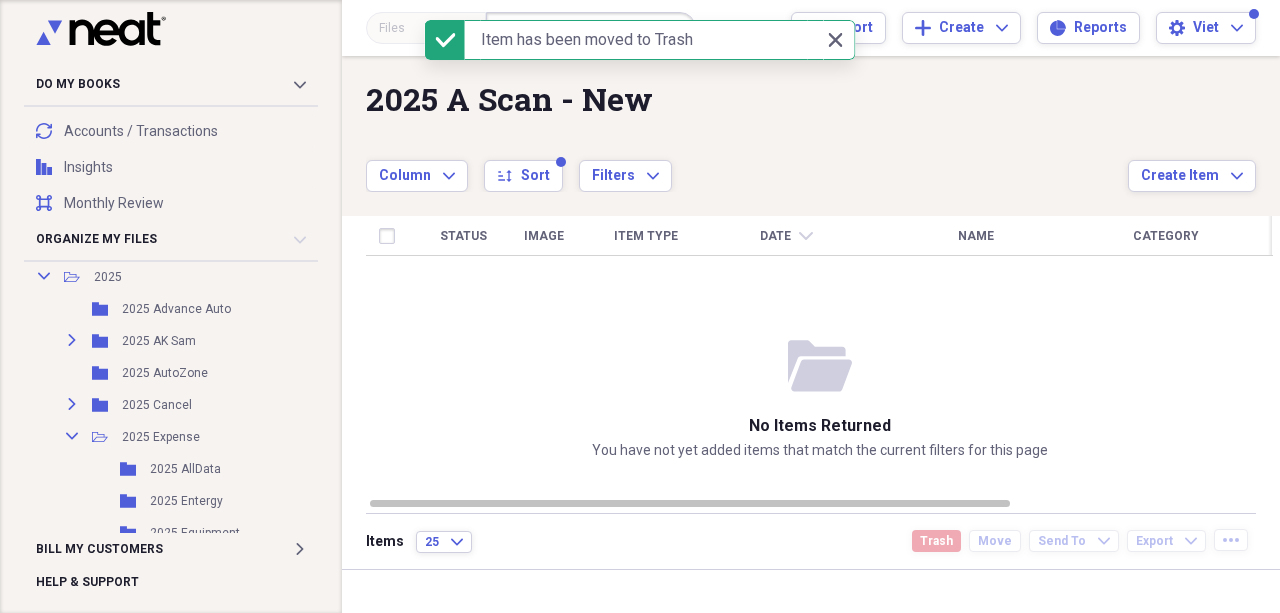 scroll, scrollTop: 462, scrollLeft: 0, axis: vertical 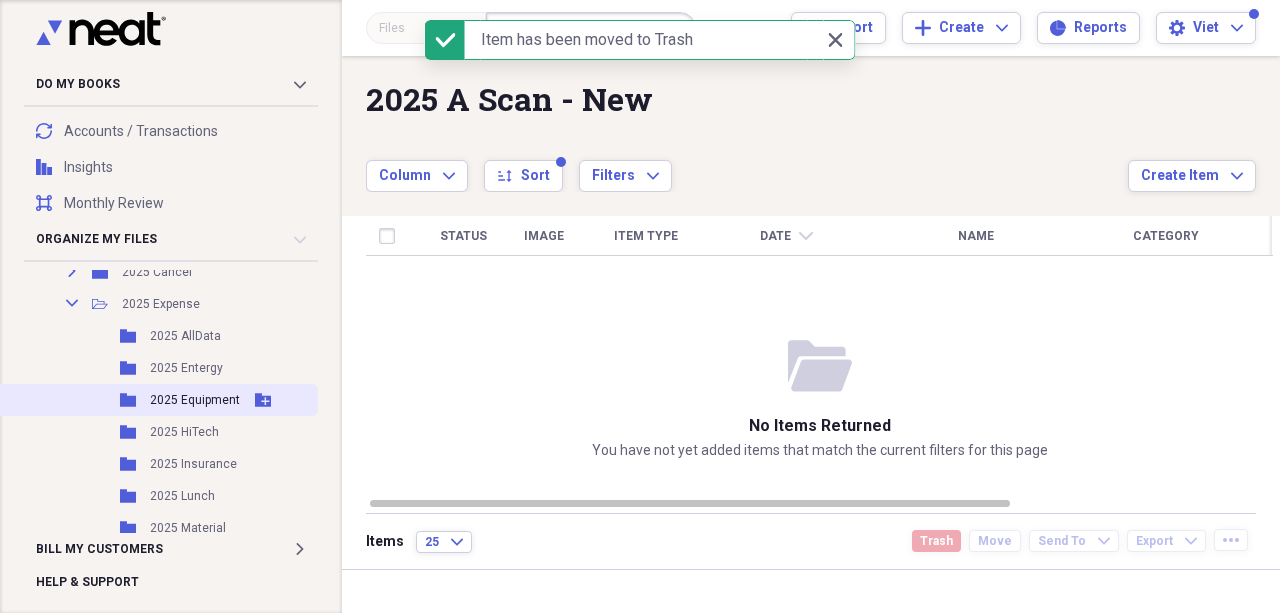 click on "2025 Equipment" at bounding box center [195, 400] 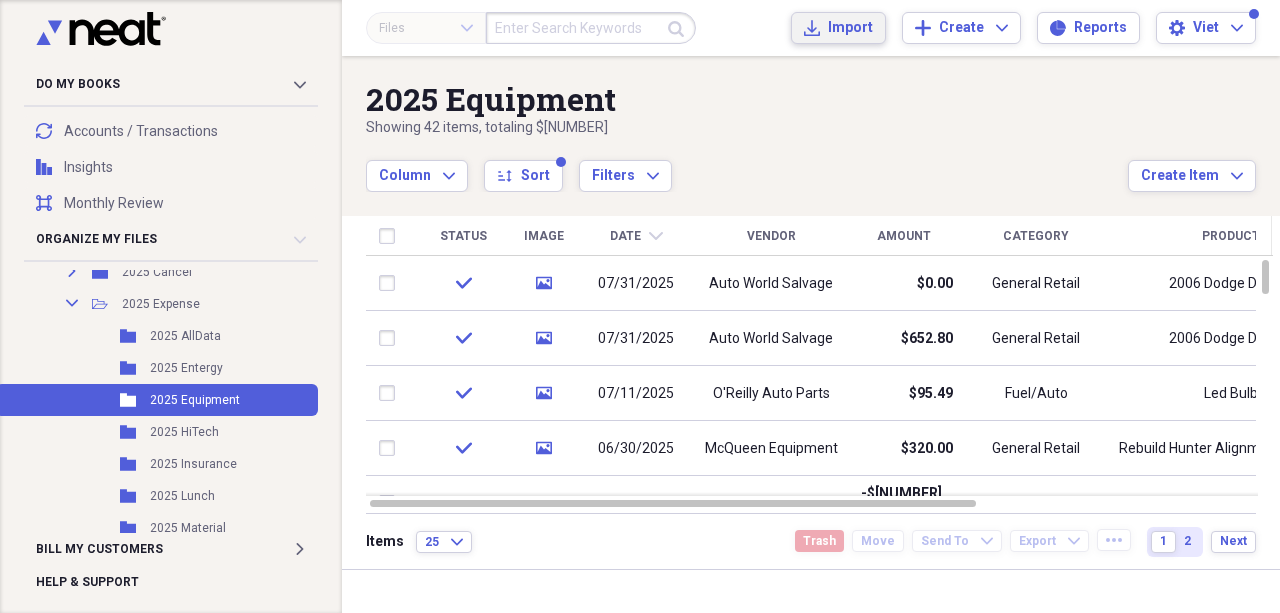 click on "Import Import" at bounding box center [838, 28] 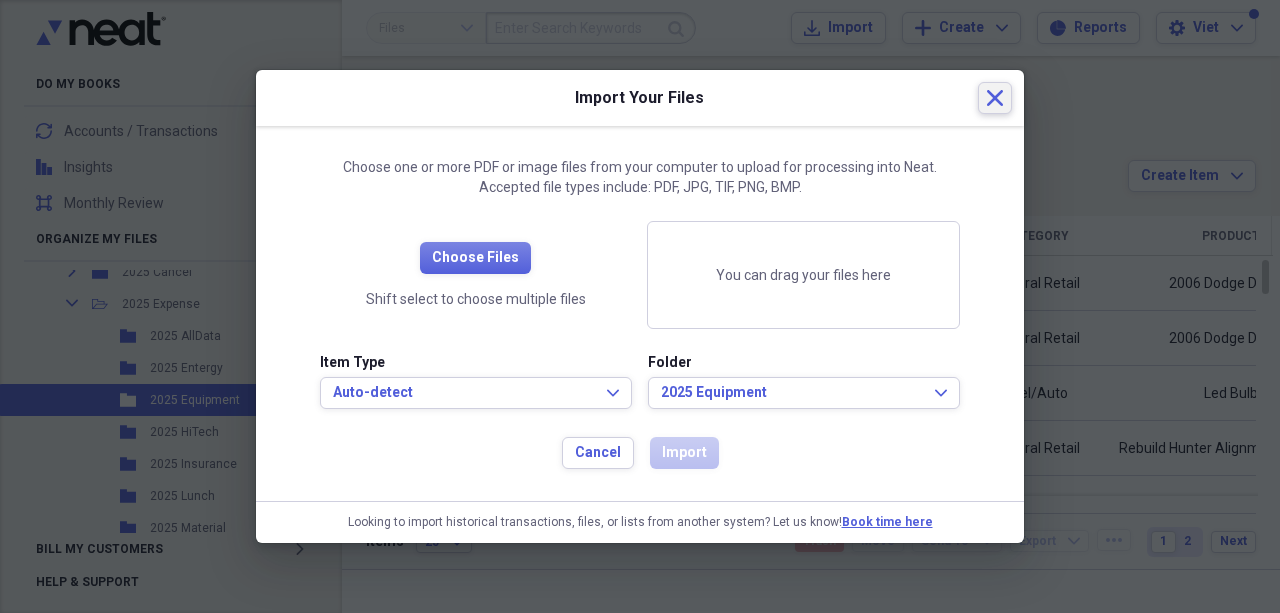 click 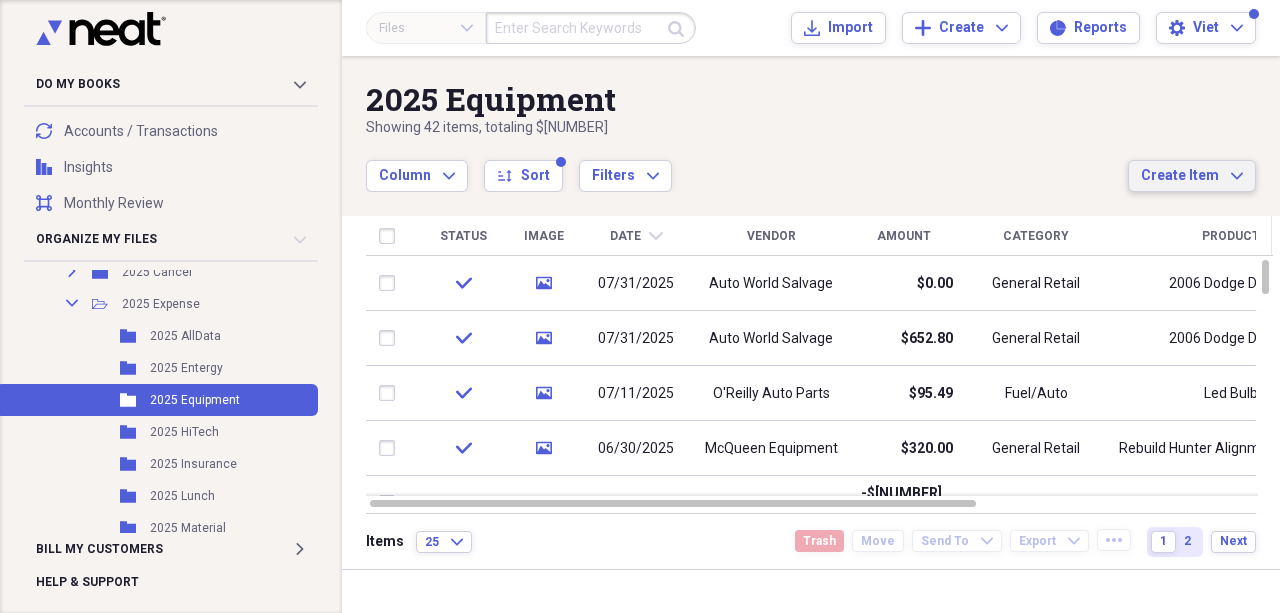 click on "Create Item" at bounding box center (1180, 176) 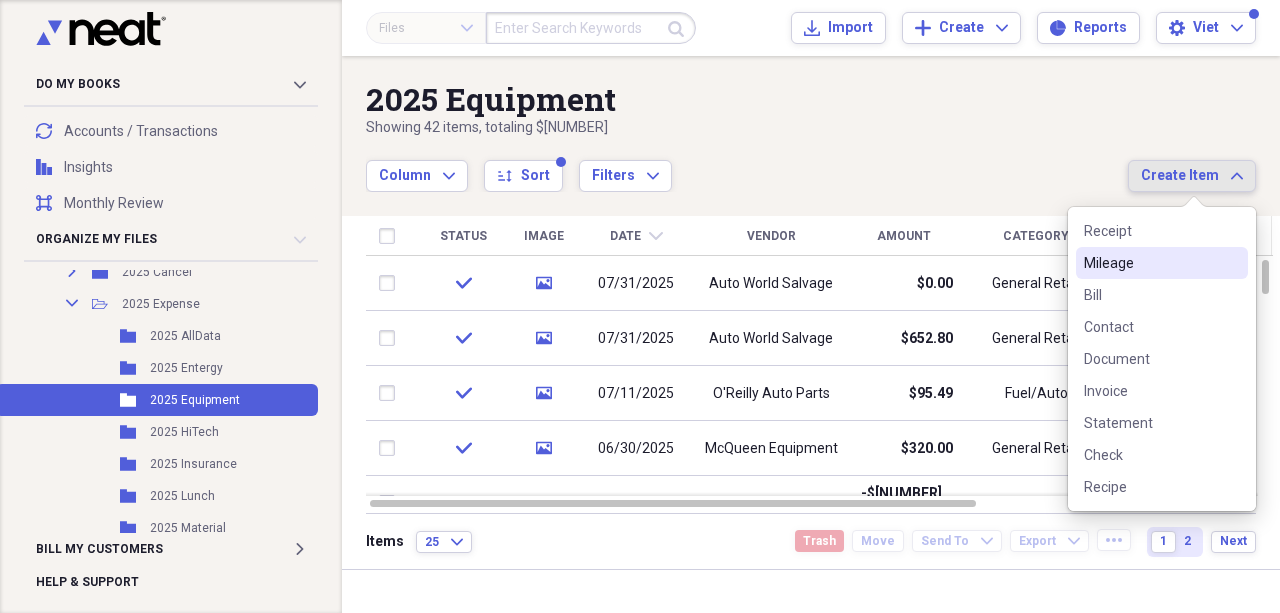 click on "Receipt" at bounding box center [1162, 231] 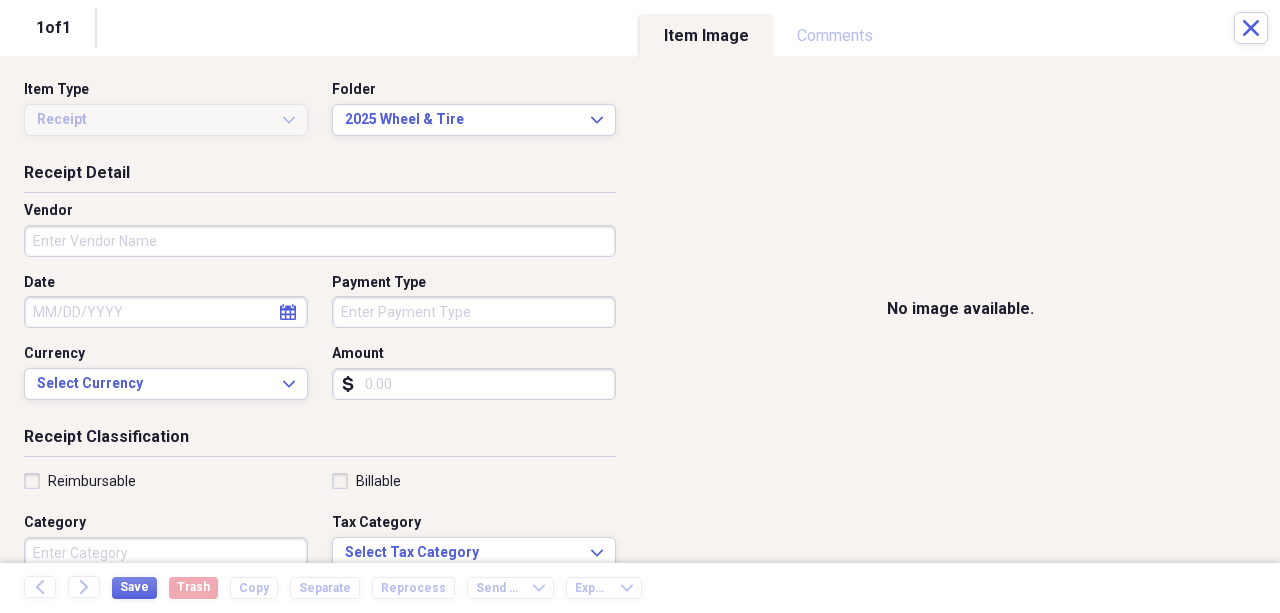 click on "Amount" at bounding box center (474, 384) 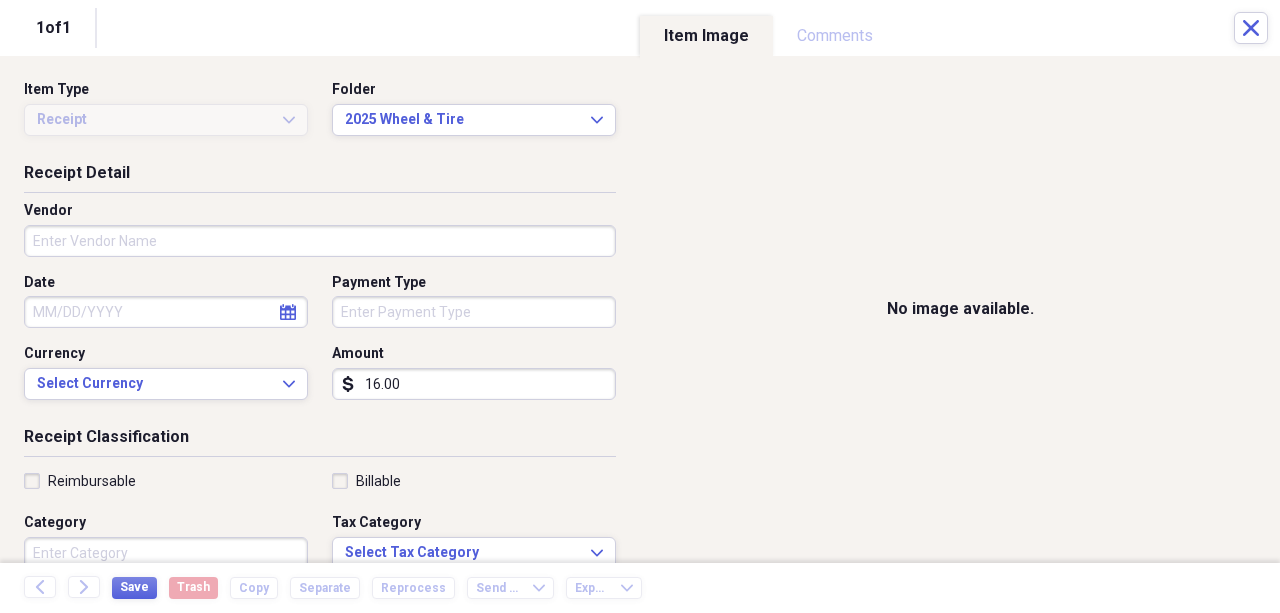 type on "16.00" 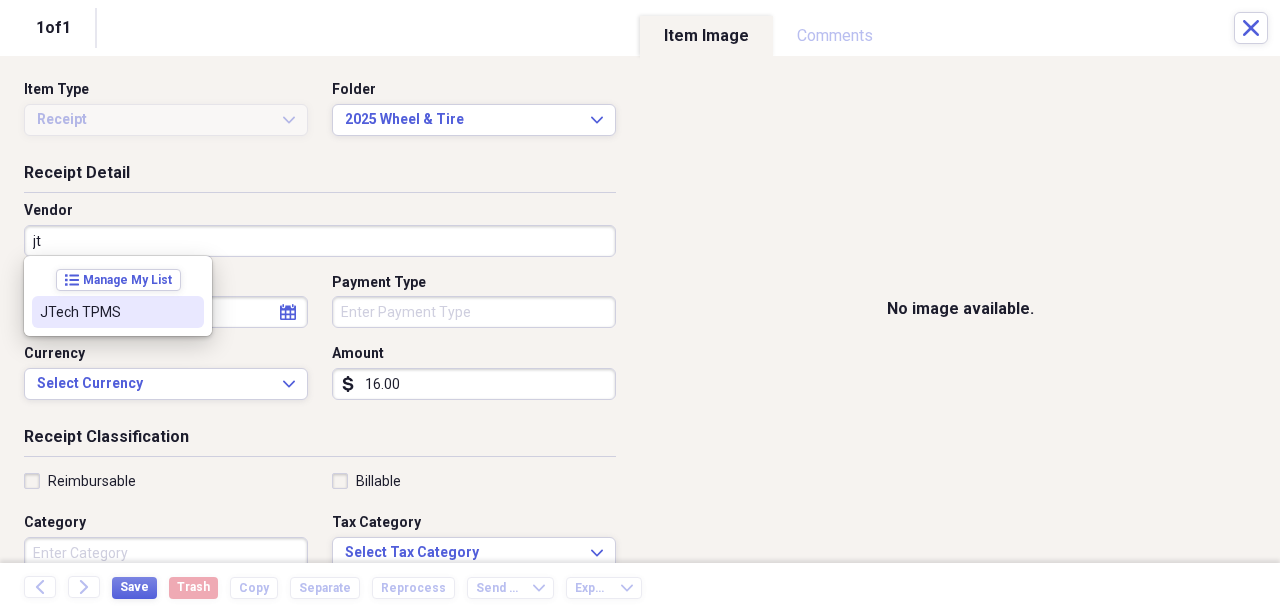 click on "JTech TPMS" at bounding box center (106, 312) 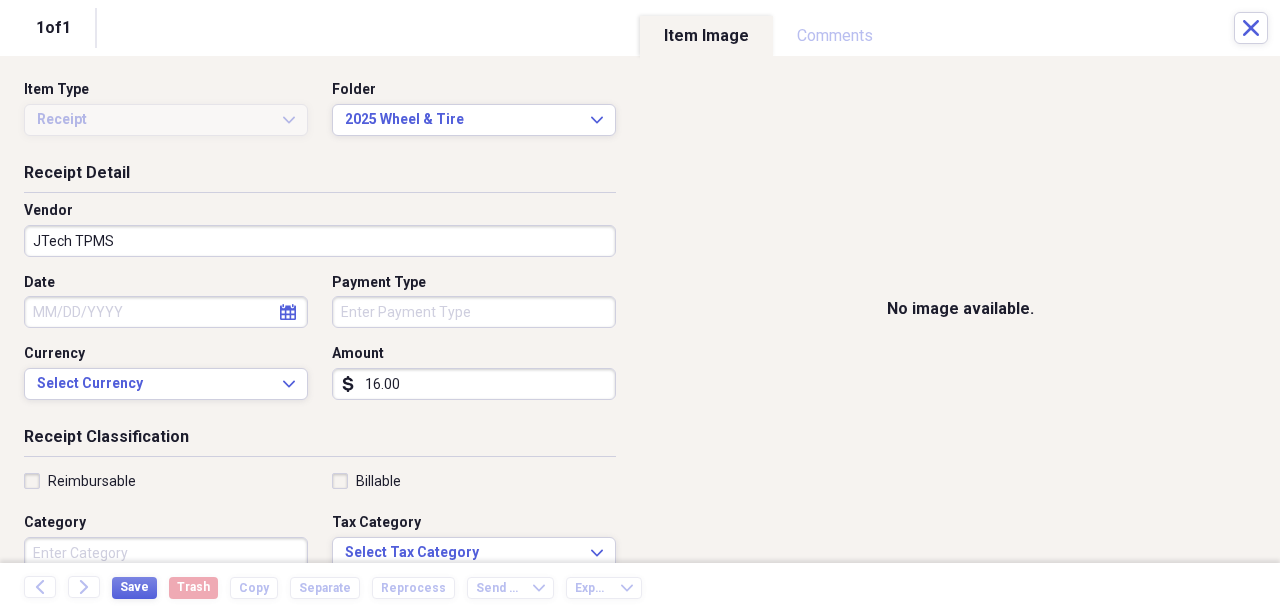 click on "Date" at bounding box center (166, 312) 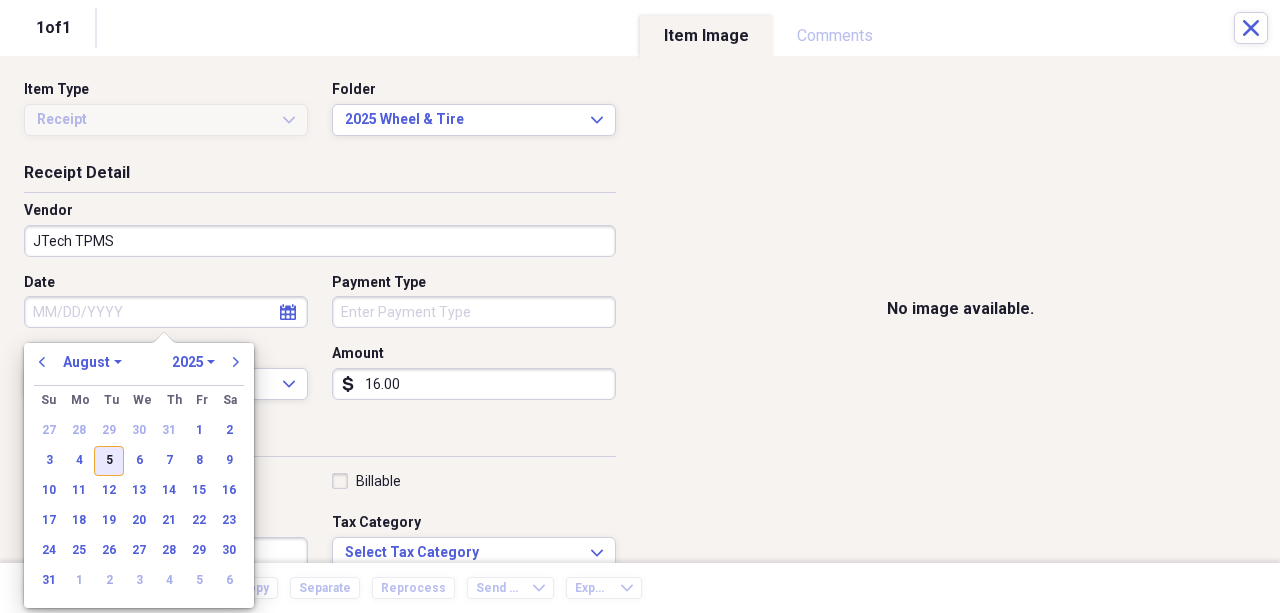 click on "5" at bounding box center [109, 461] 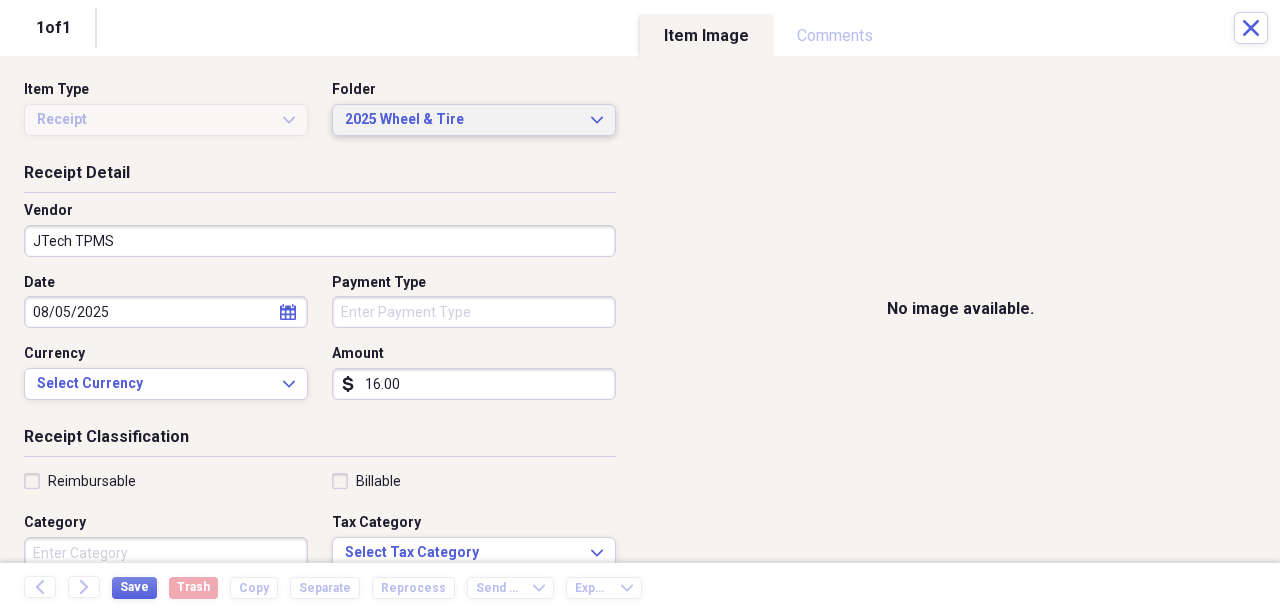 click on "2025 Wheel & Tire" at bounding box center [462, 120] 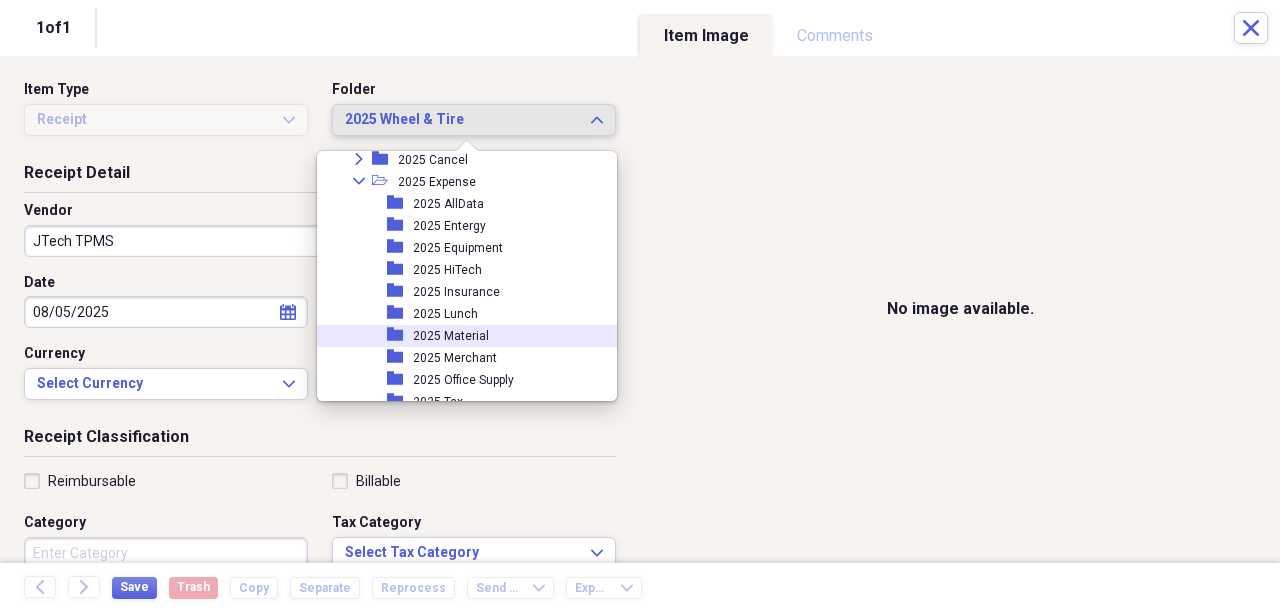 scroll, scrollTop: 1650, scrollLeft: 0, axis: vertical 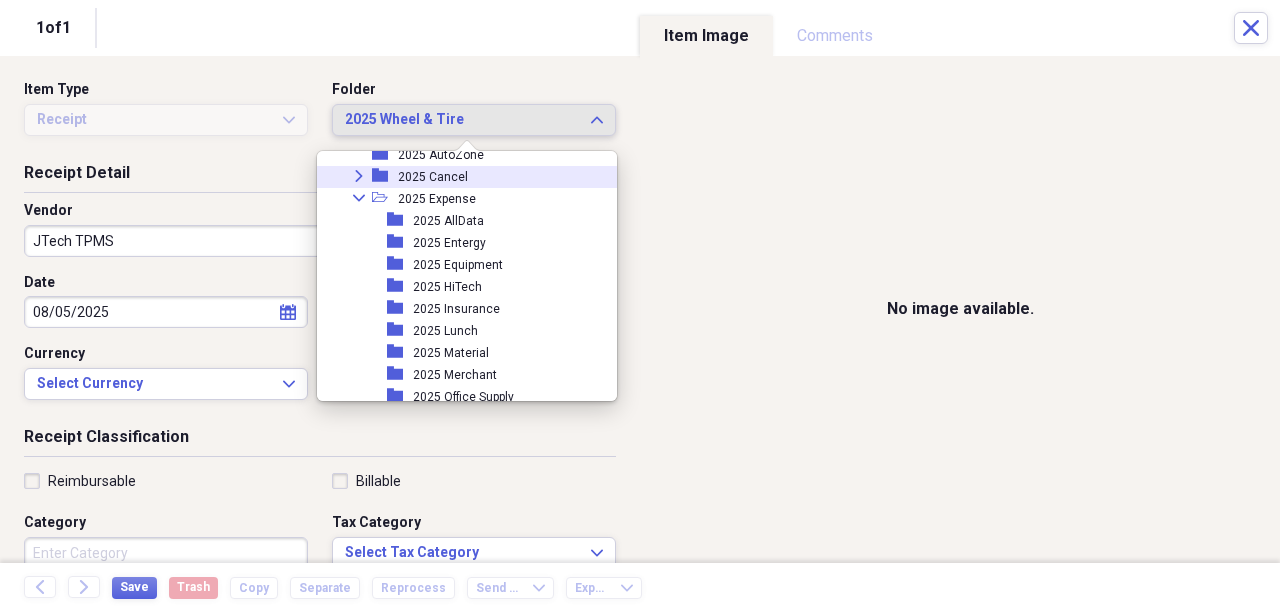 click on "Expand" 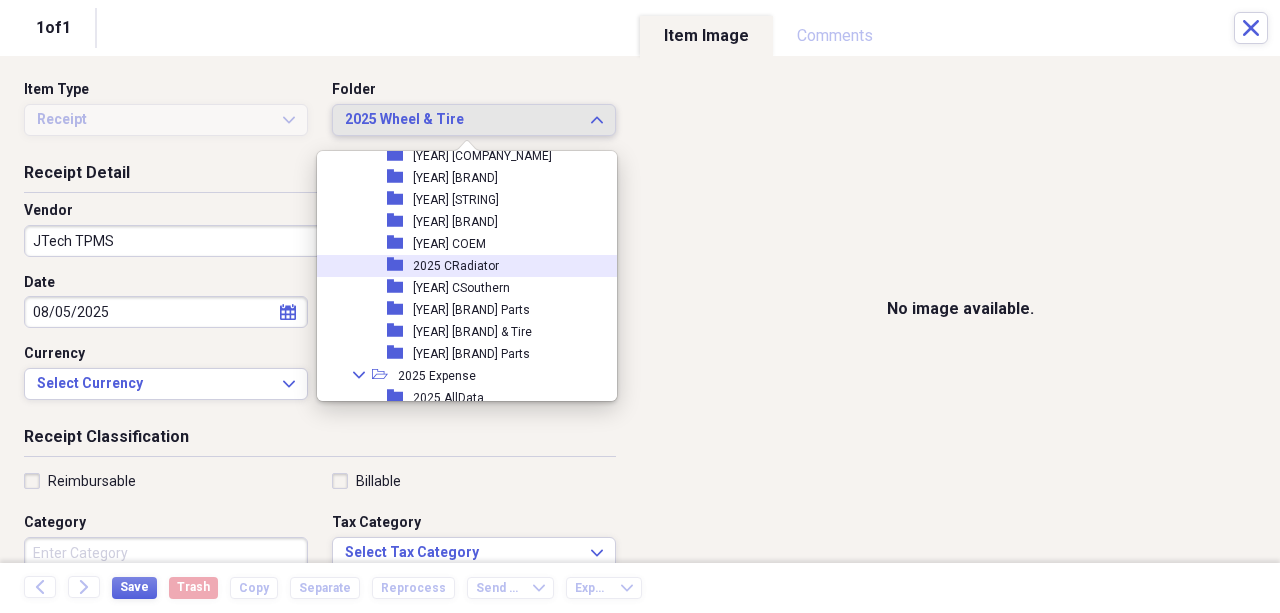 scroll, scrollTop: 1784, scrollLeft: 0, axis: vertical 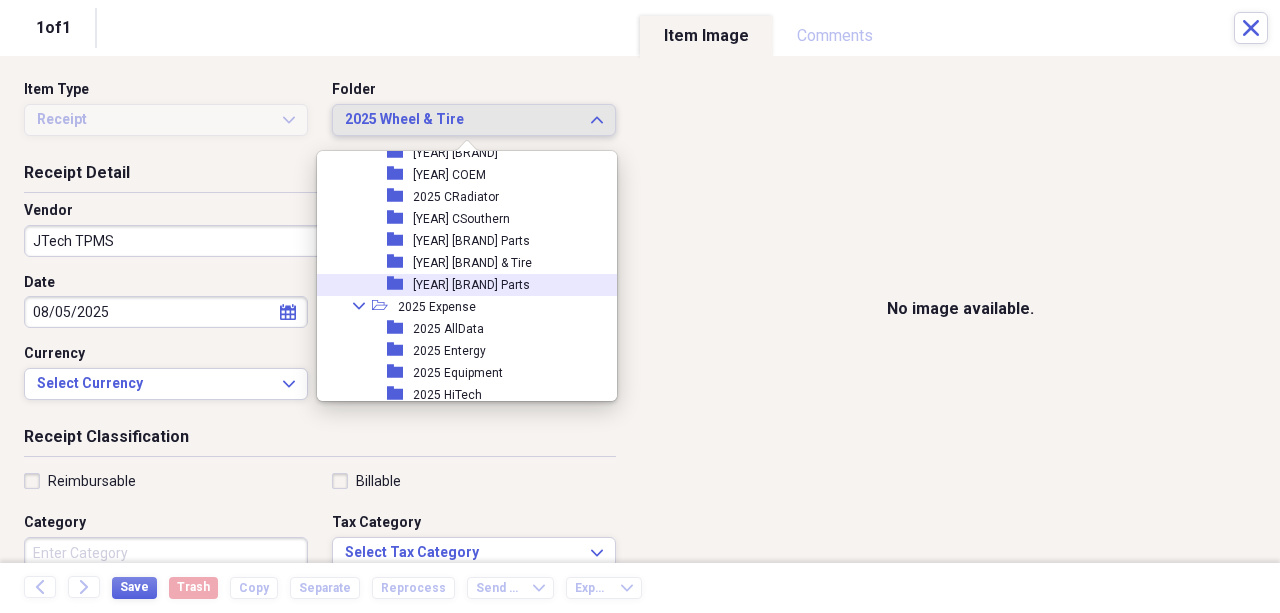 click on "[YEAR] [BRAND] & Tire" at bounding box center [472, 263] 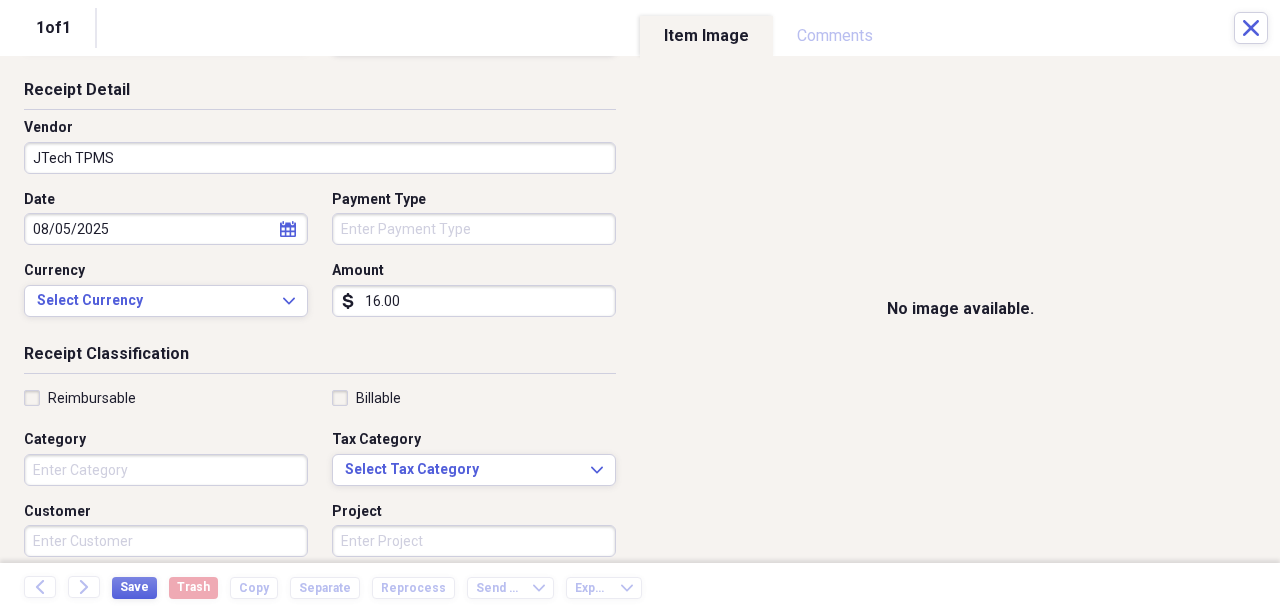 scroll, scrollTop: 200, scrollLeft: 0, axis: vertical 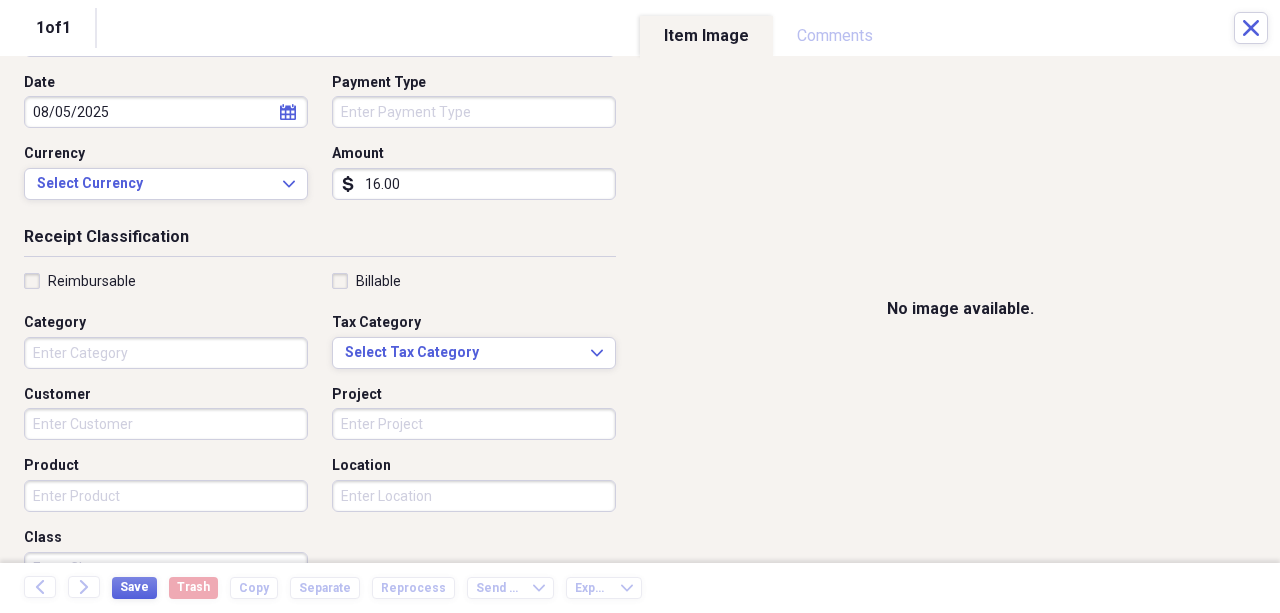 click on "Product" at bounding box center [166, 496] 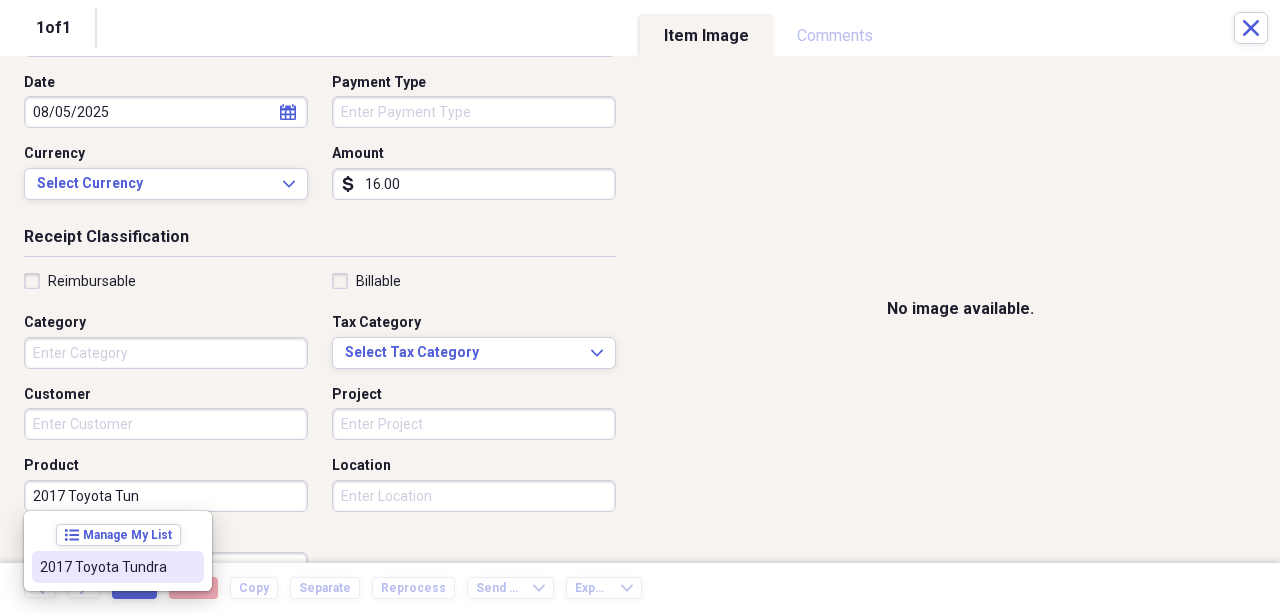 click on "2017 Toyota Tundra" at bounding box center [106, 567] 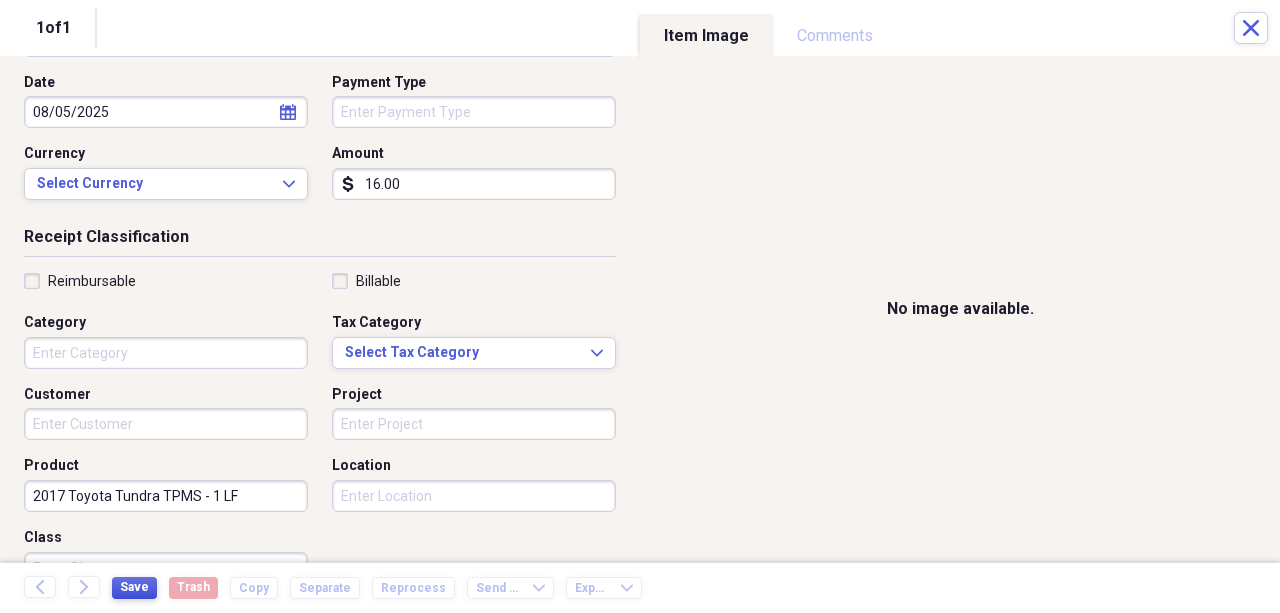 type on "2017 Toyota Tundra TPMS - 1 LF" 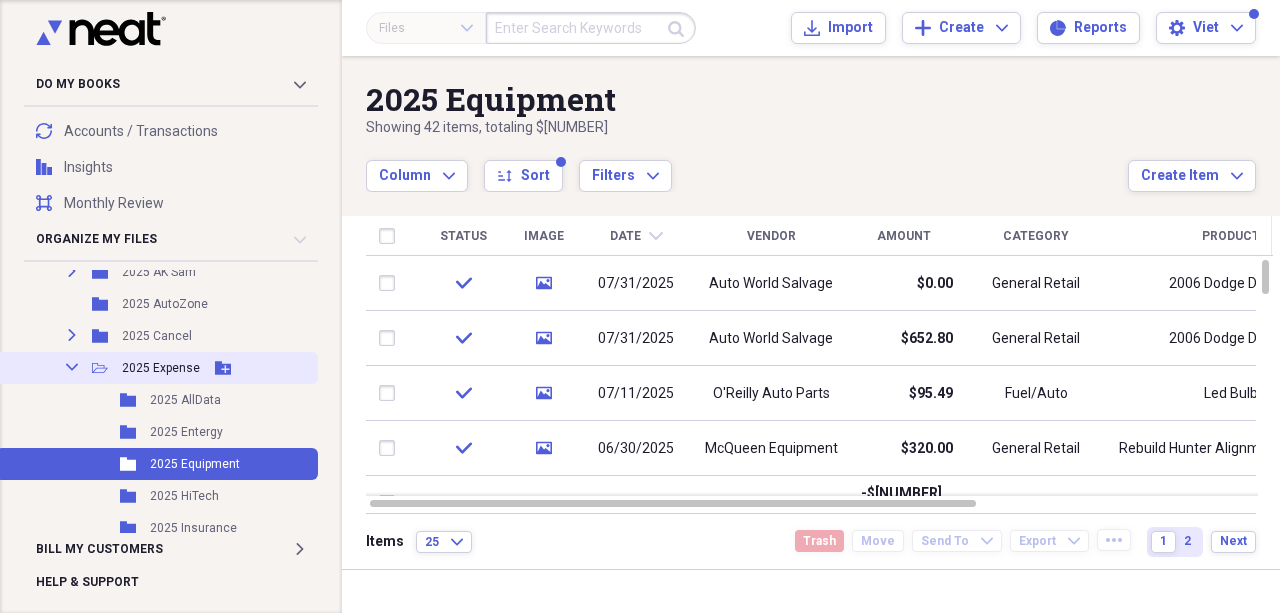 scroll, scrollTop: 329, scrollLeft: 0, axis: vertical 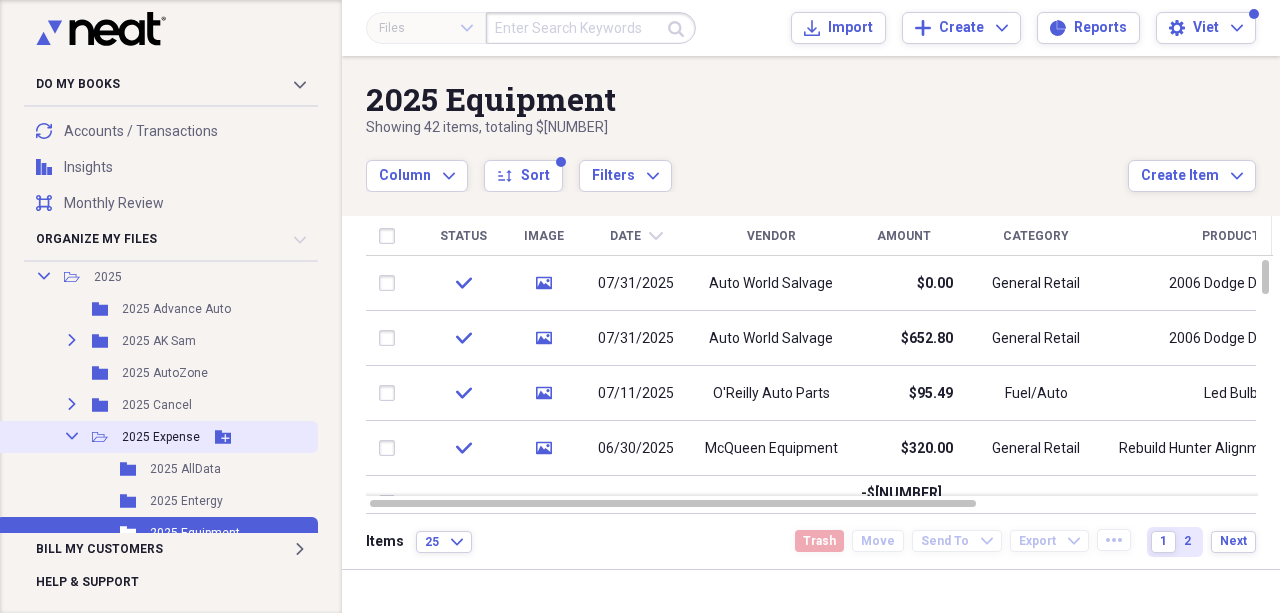 click on "Collapse" at bounding box center (72, 436) 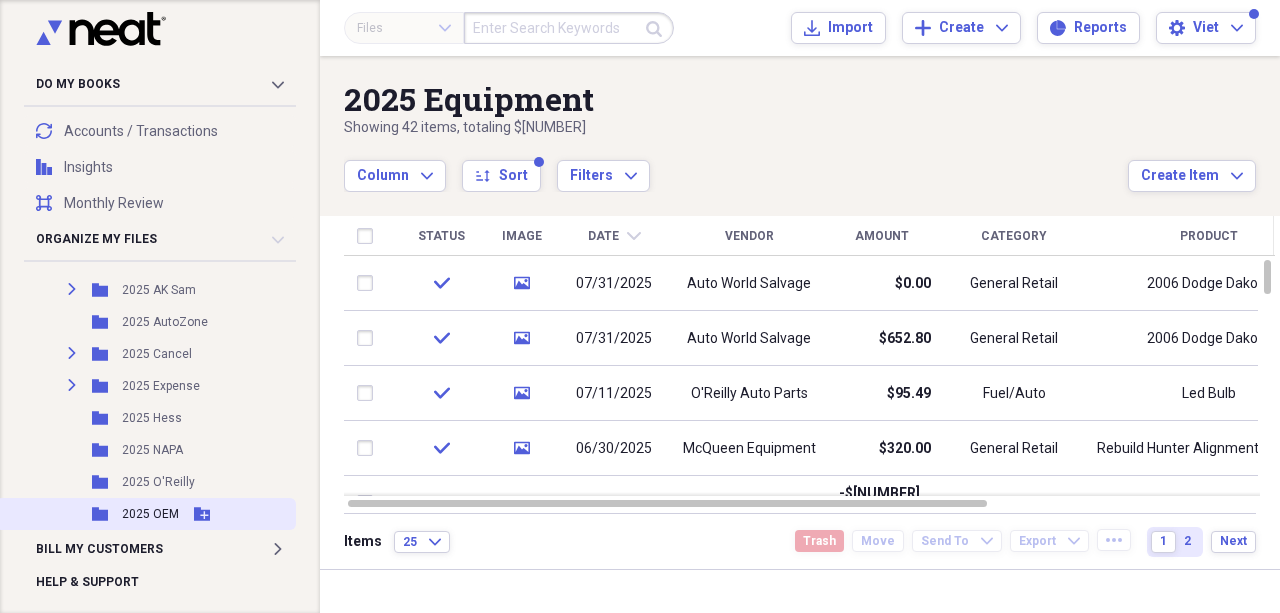 scroll, scrollTop: 462, scrollLeft: 0, axis: vertical 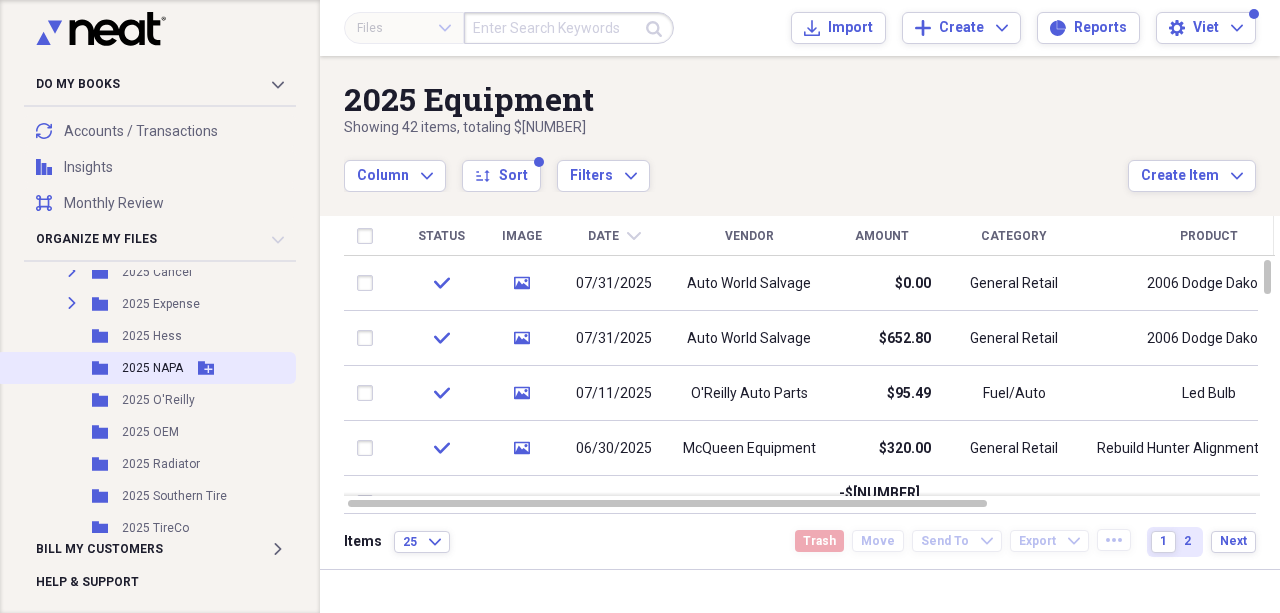 click on "2025 NAPA" at bounding box center (152, 368) 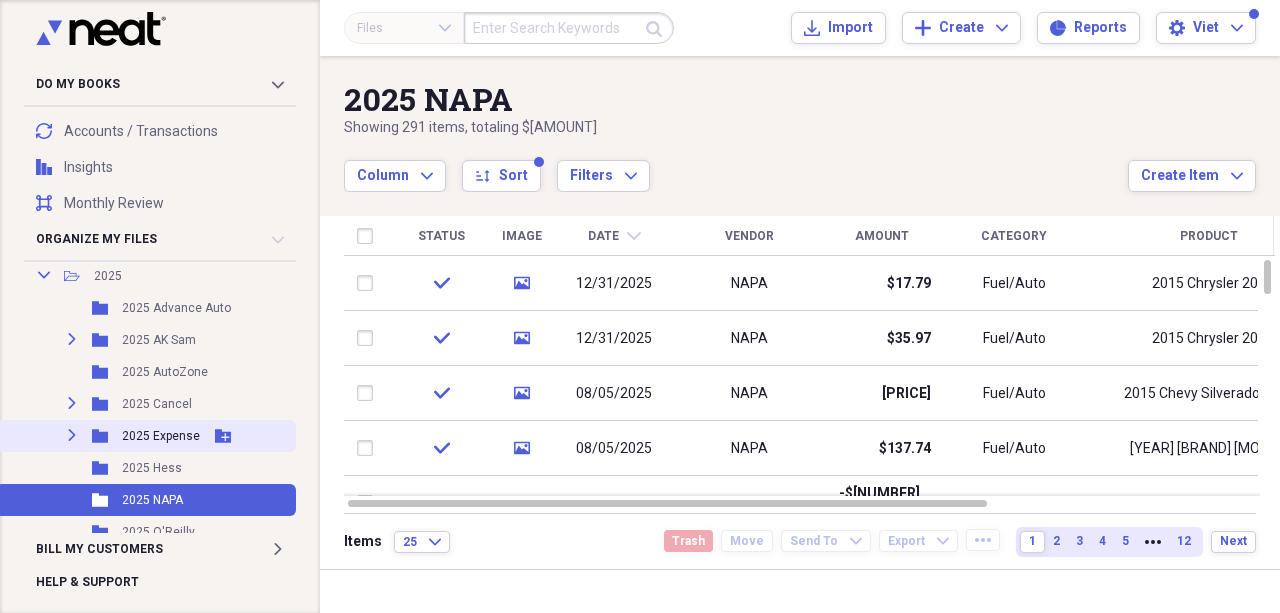 scroll, scrollTop: 329, scrollLeft: 0, axis: vertical 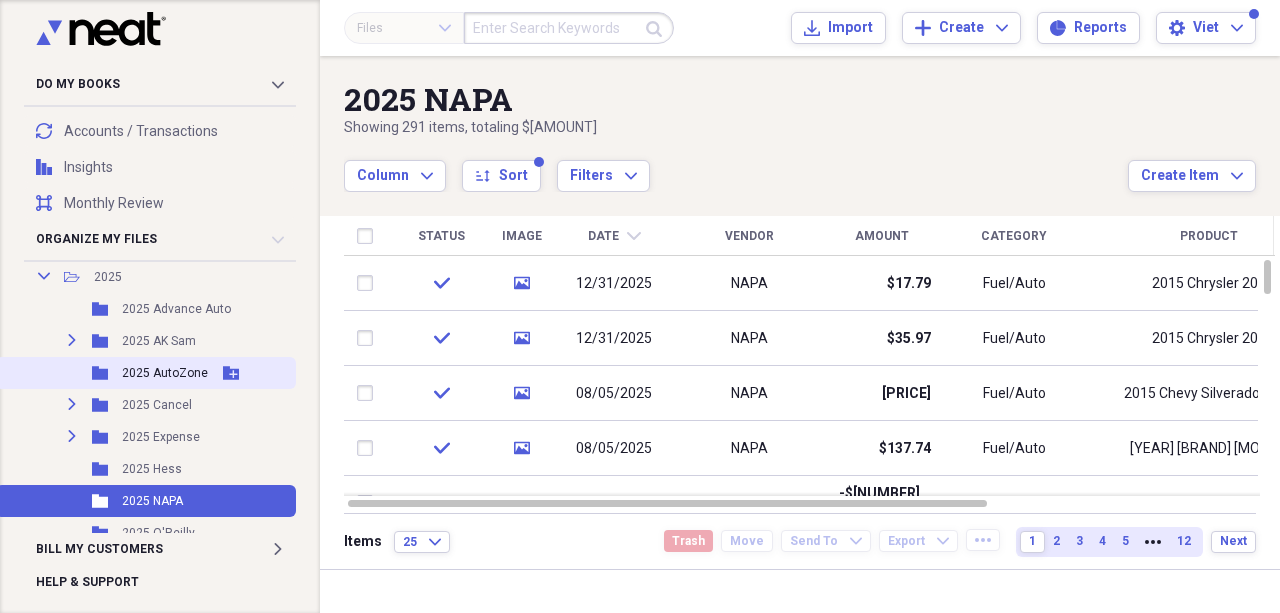 click on "2025 AutoZone" at bounding box center [165, 373] 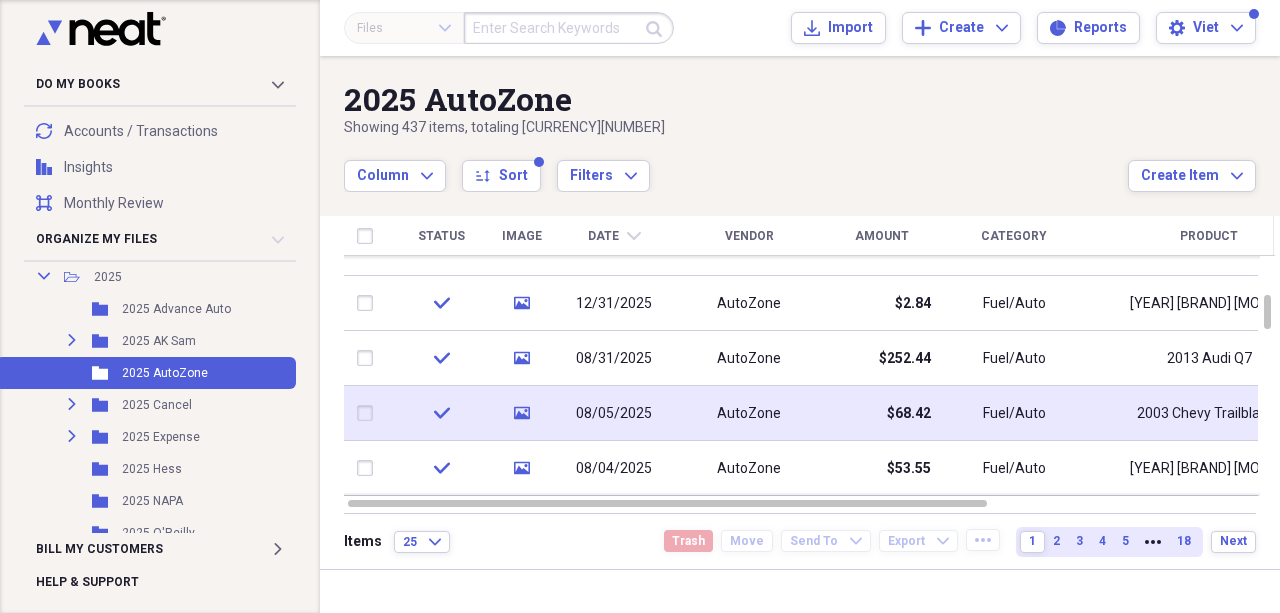 click on "08/05/2025" at bounding box center [614, 413] 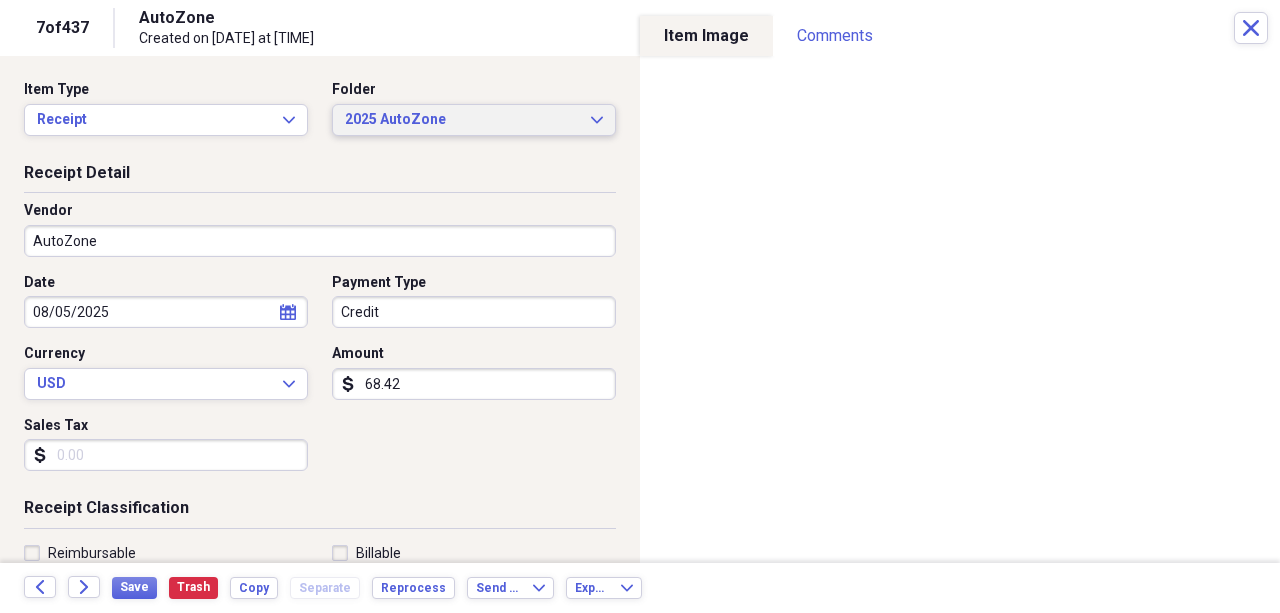click on "2025 AutoZone" at bounding box center (462, 120) 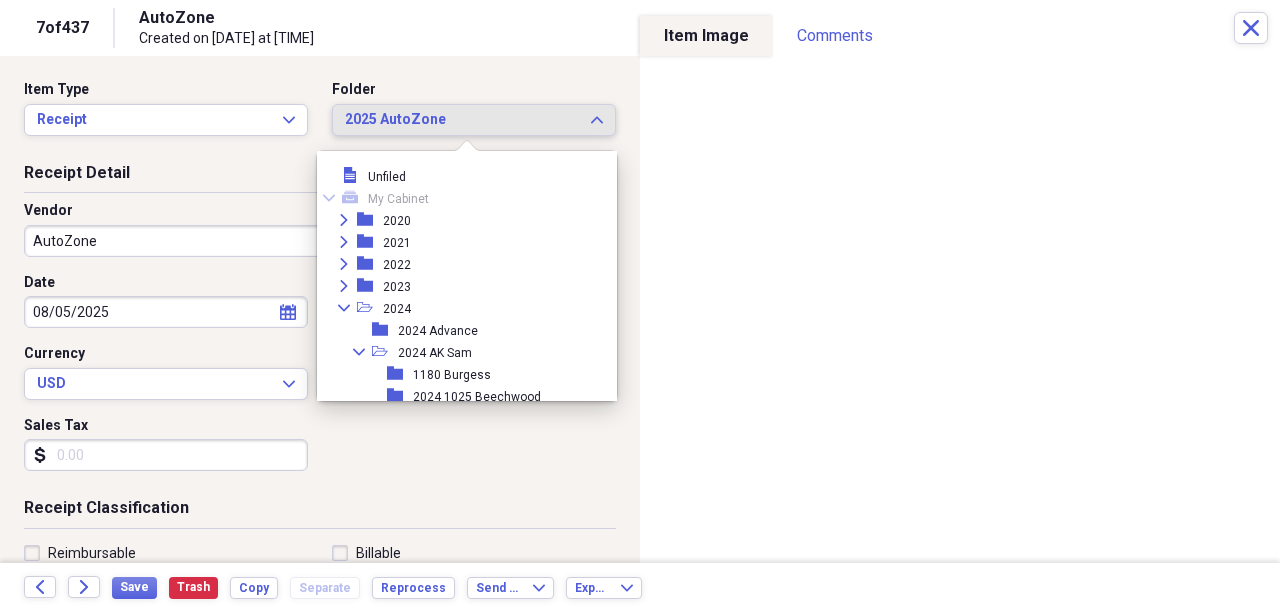 scroll, scrollTop: 1529, scrollLeft: 0, axis: vertical 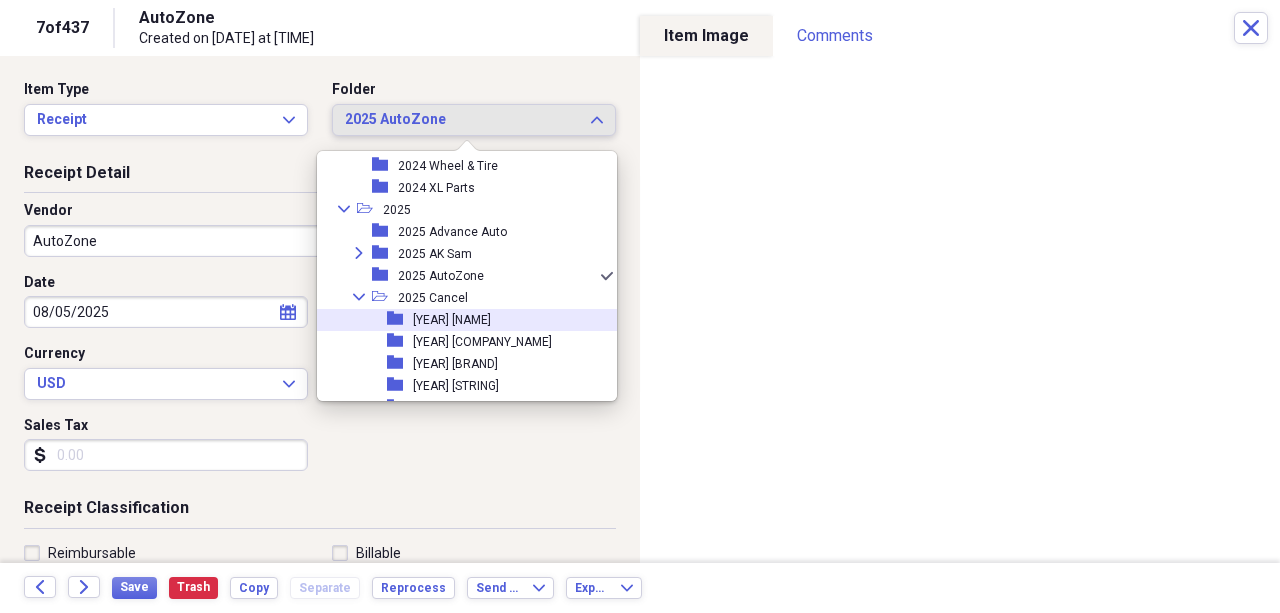 click on "[YEAR] [NAME]" at bounding box center (452, 320) 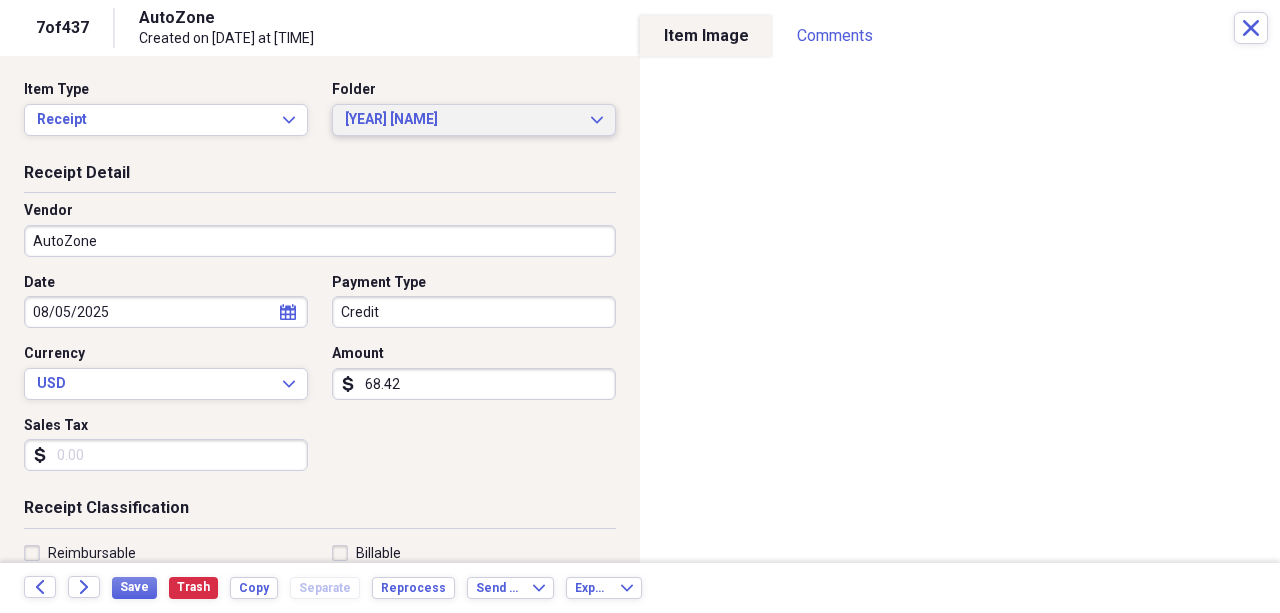 click on "[YEAR] [NAME]" at bounding box center (462, 120) 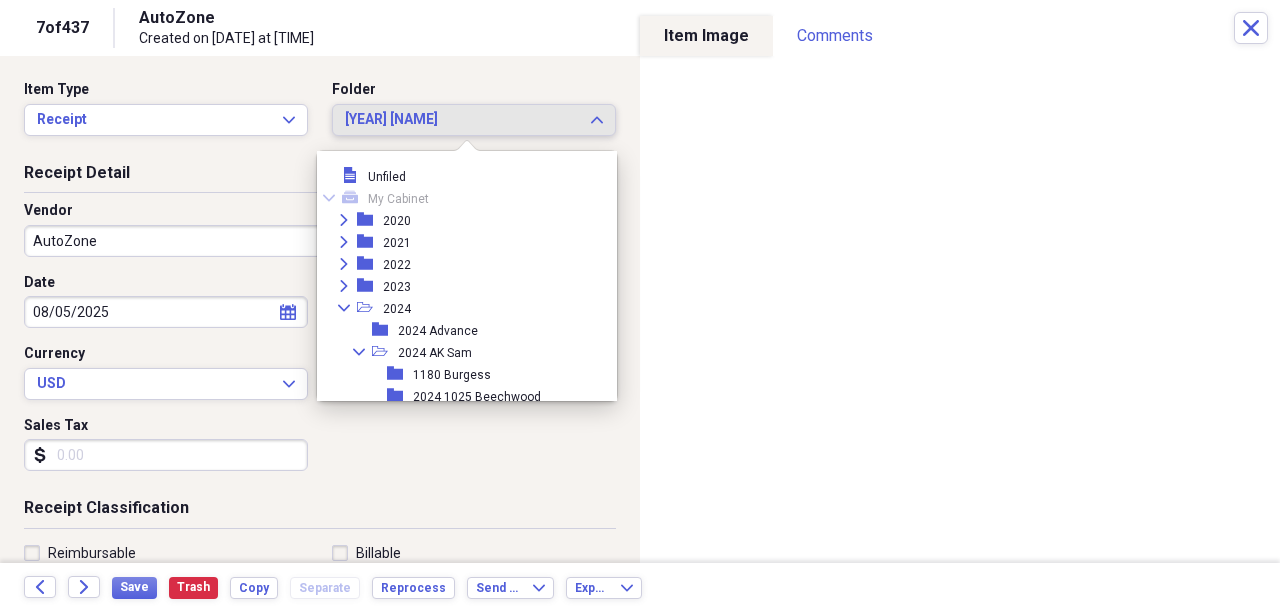 scroll, scrollTop: 1573, scrollLeft: 0, axis: vertical 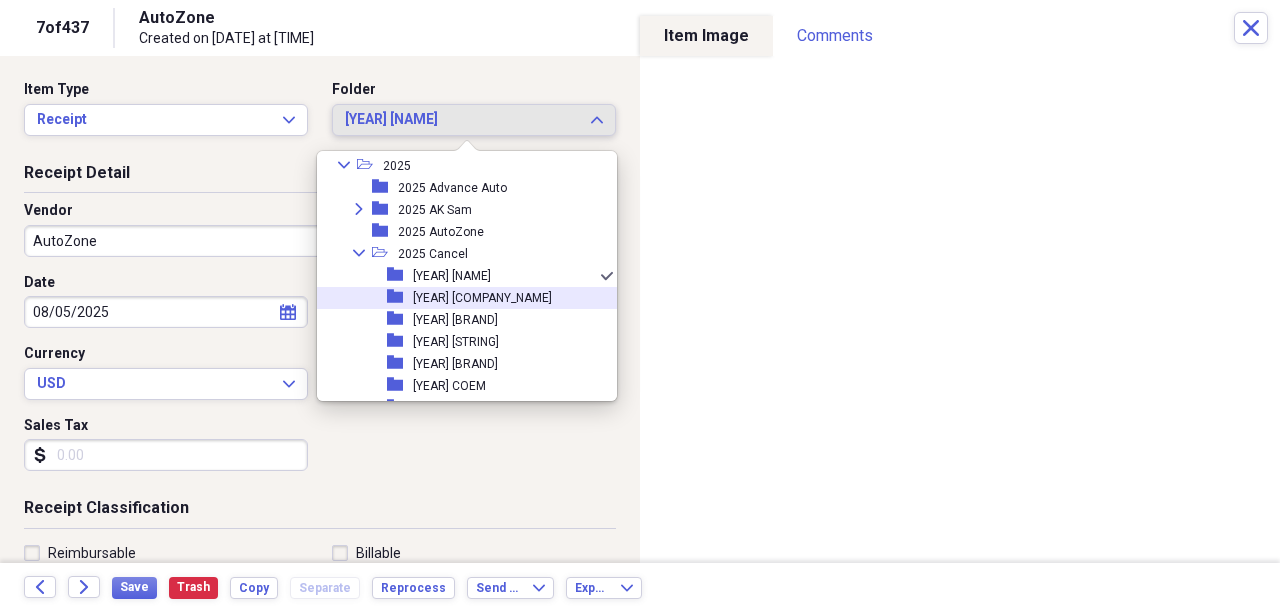 click on "[YEAR] [COMPANY_NAME]" at bounding box center [482, 298] 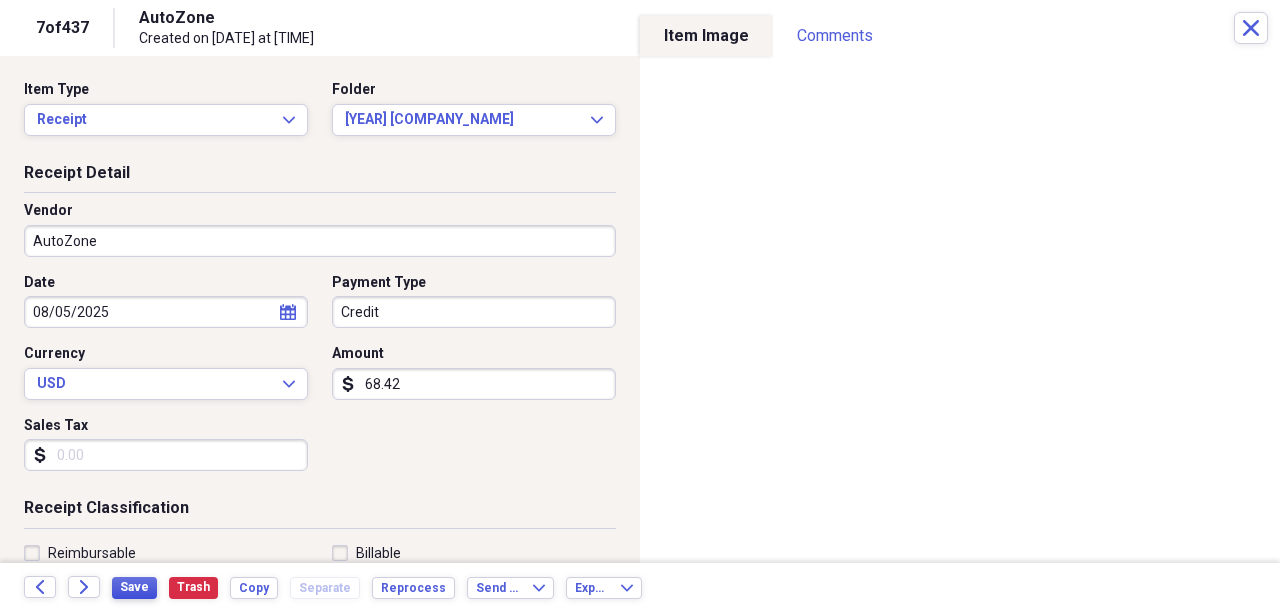 click on "Save" at bounding box center (134, 587) 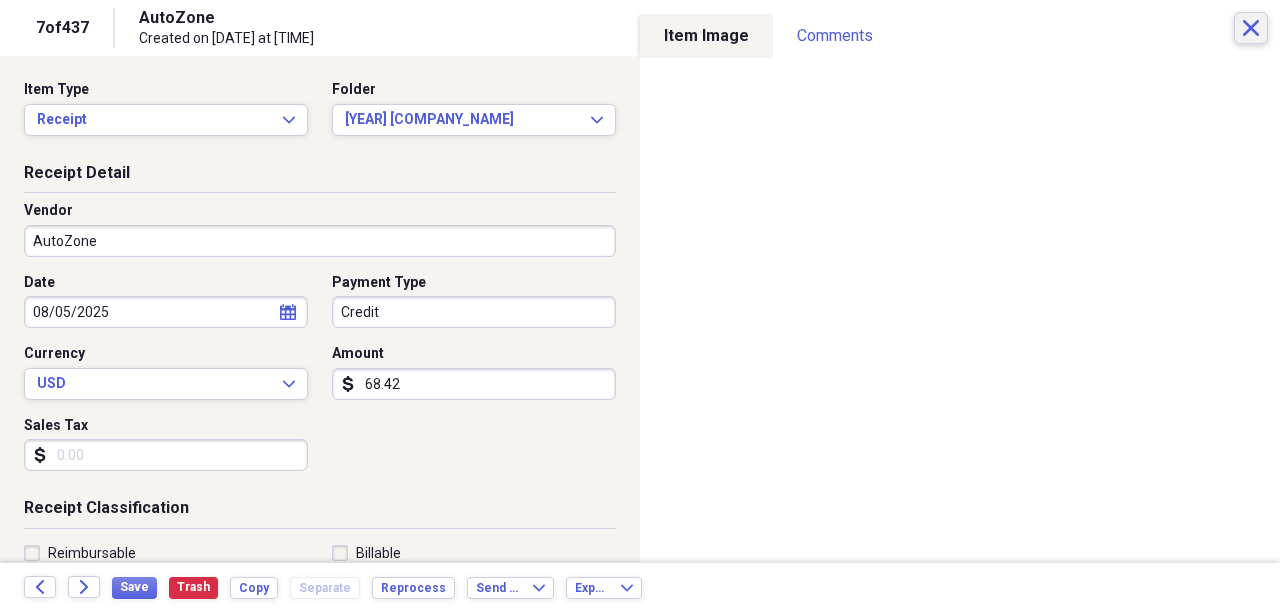click on "Close" 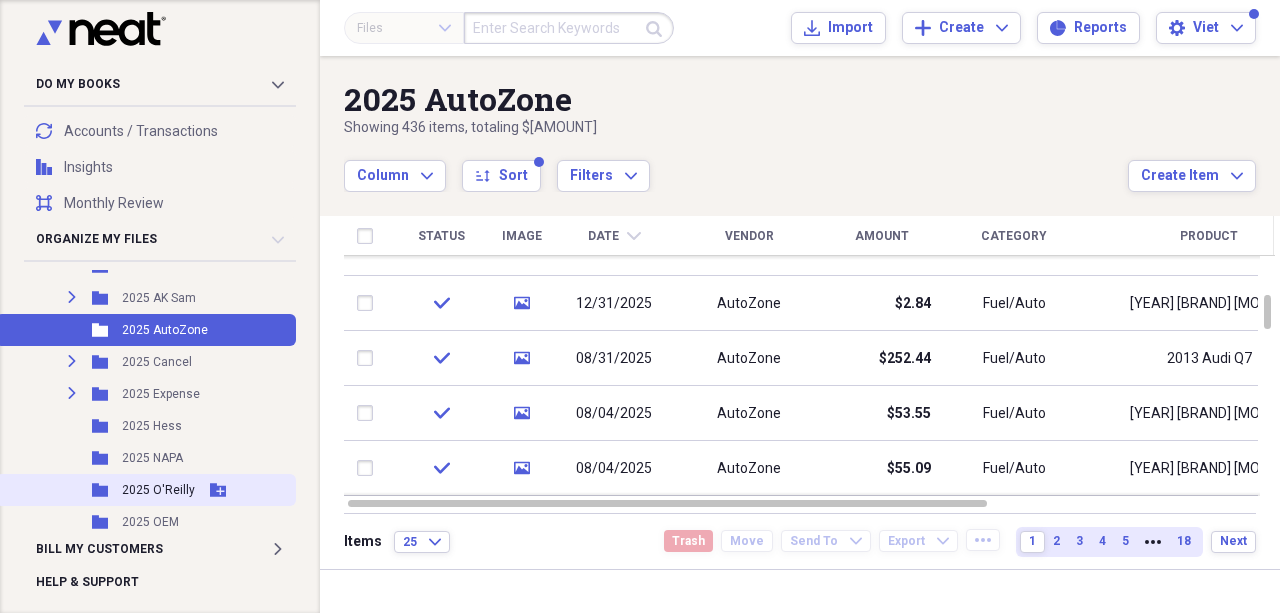 scroll, scrollTop: 396, scrollLeft: 0, axis: vertical 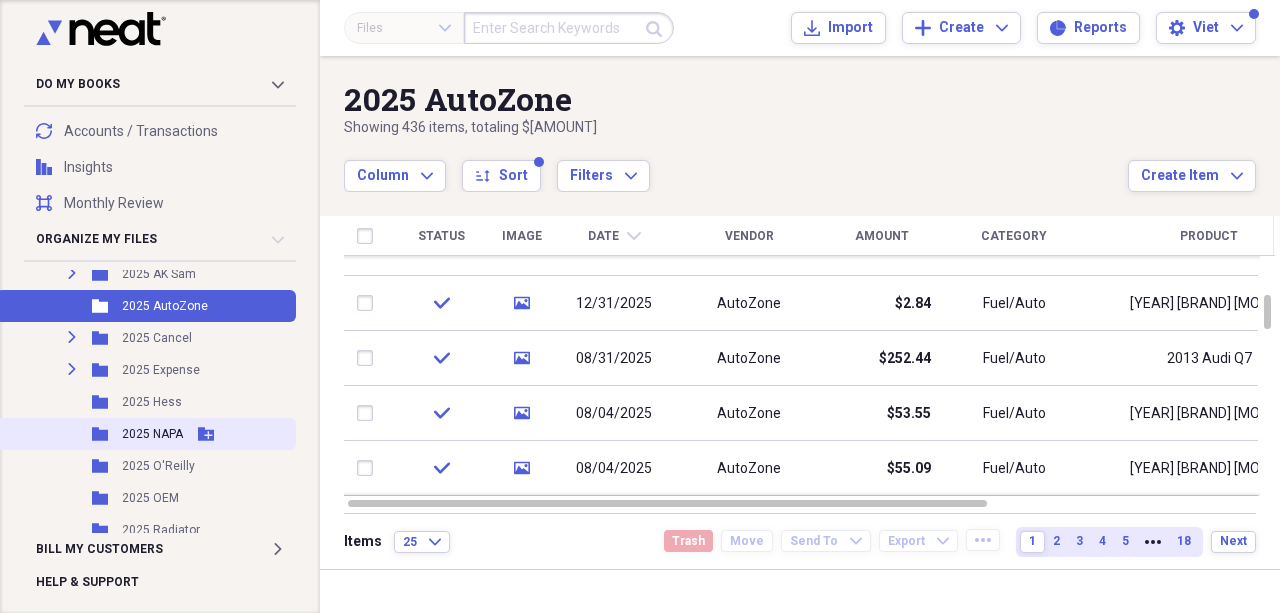 click on "2025 NAPA" at bounding box center [152, 434] 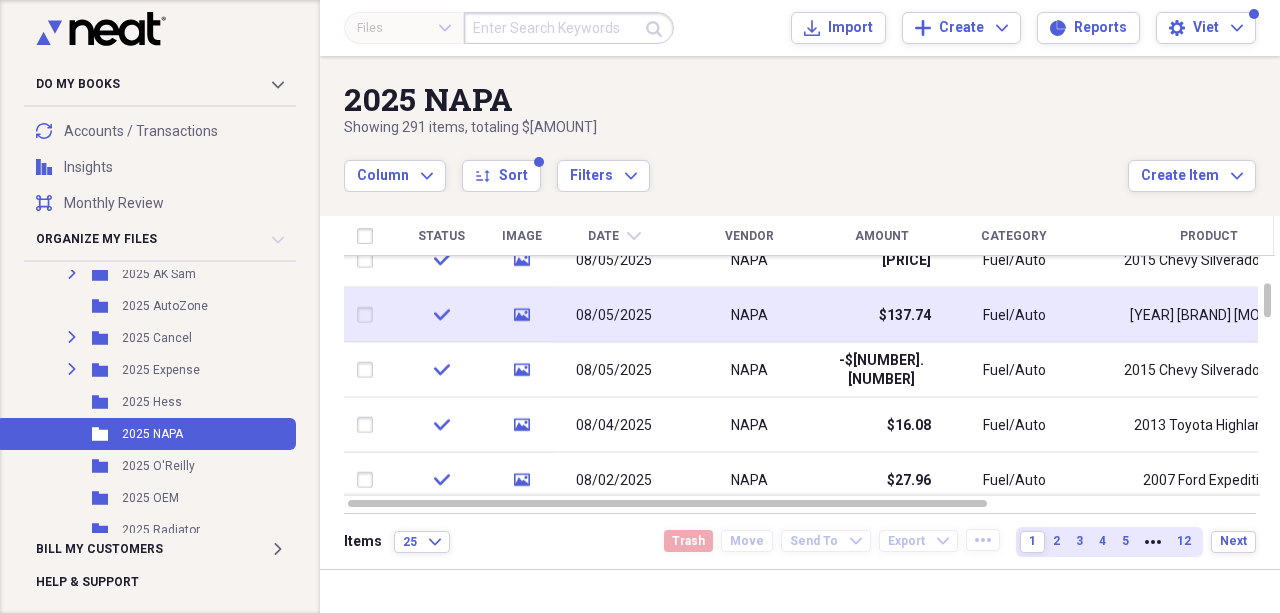 click on "NAPA" at bounding box center (749, 315) 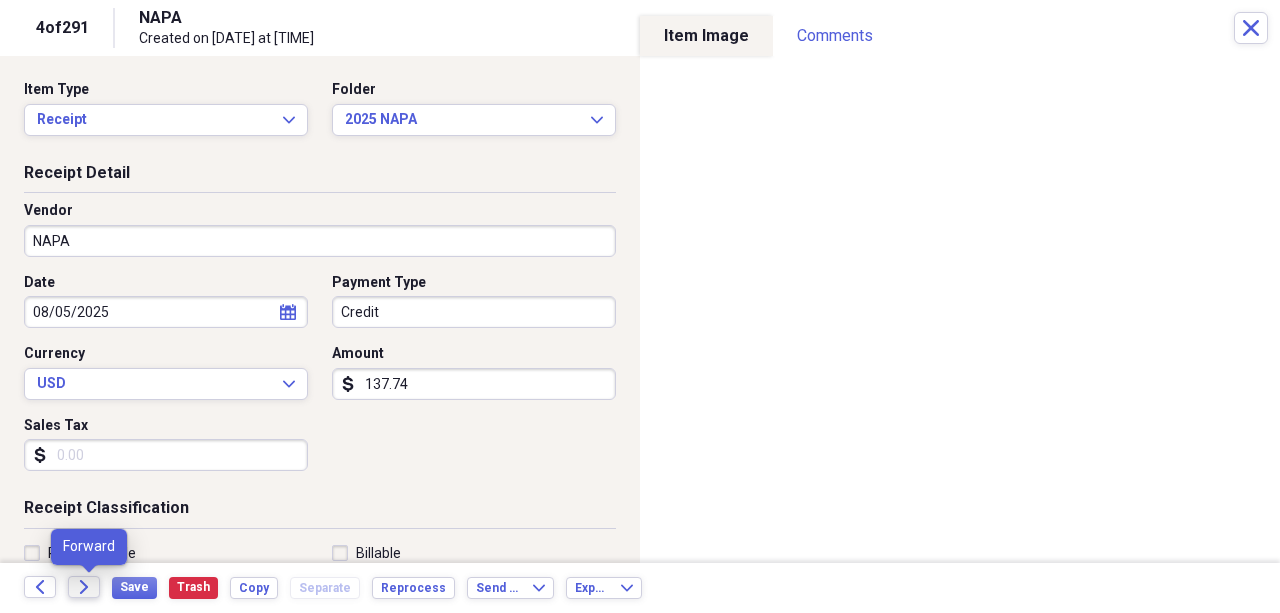 click on "Forward" at bounding box center (84, 587) 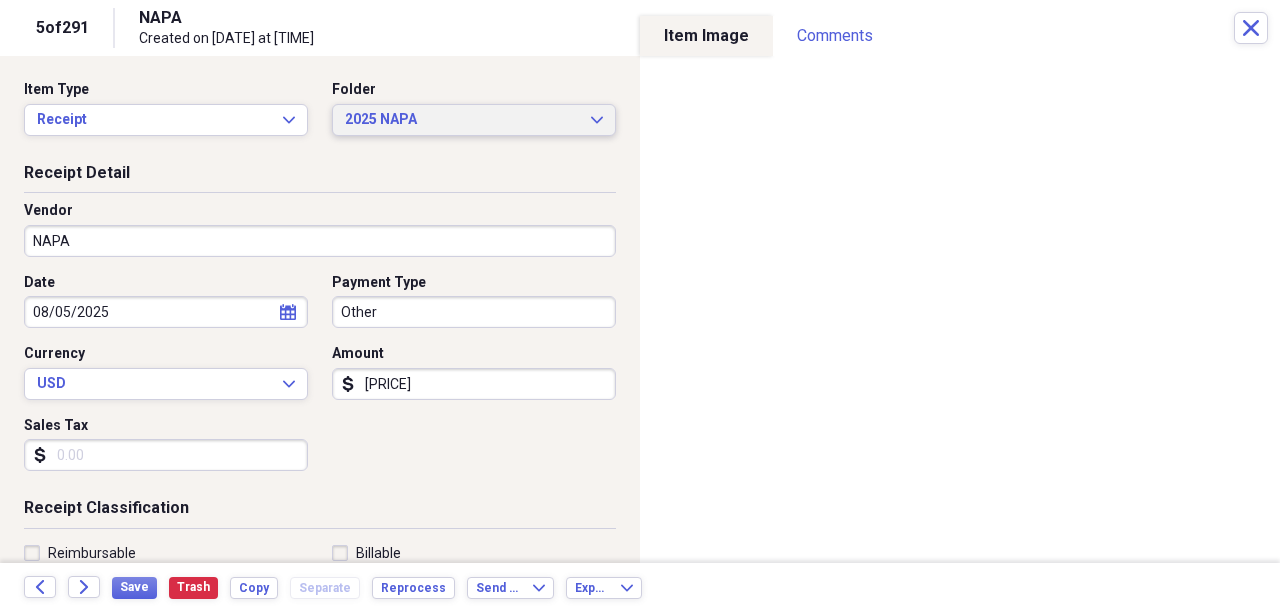 click on "[YEAR] NAPA Expand" at bounding box center (474, 120) 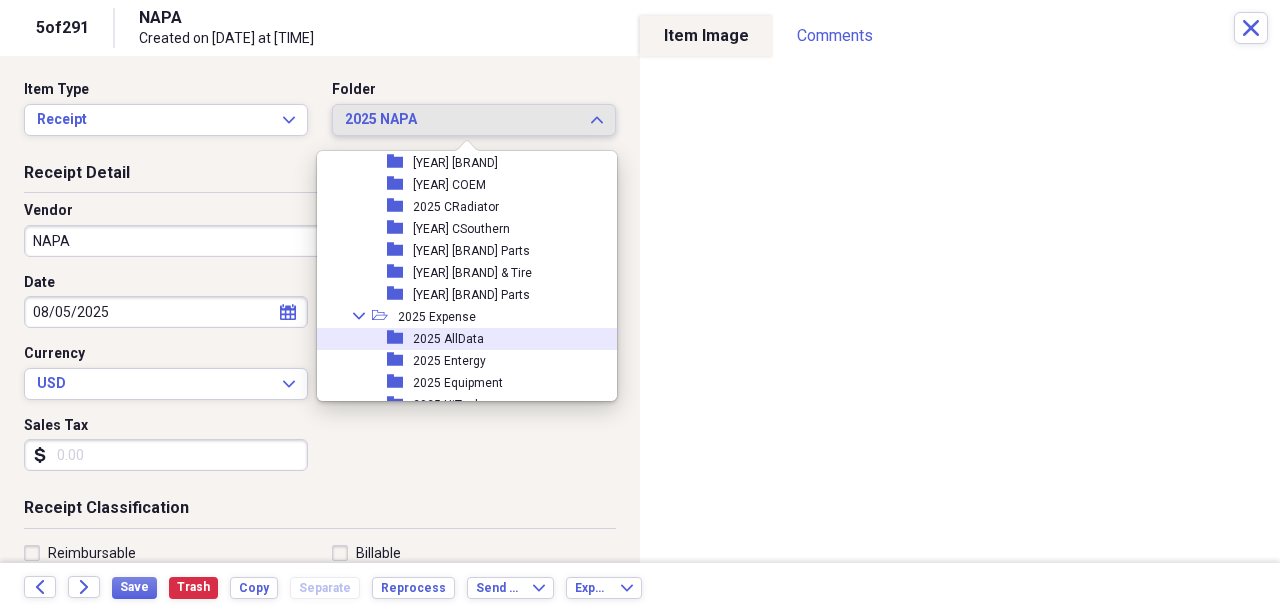 scroll, scrollTop: 1700, scrollLeft: 0, axis: vertical 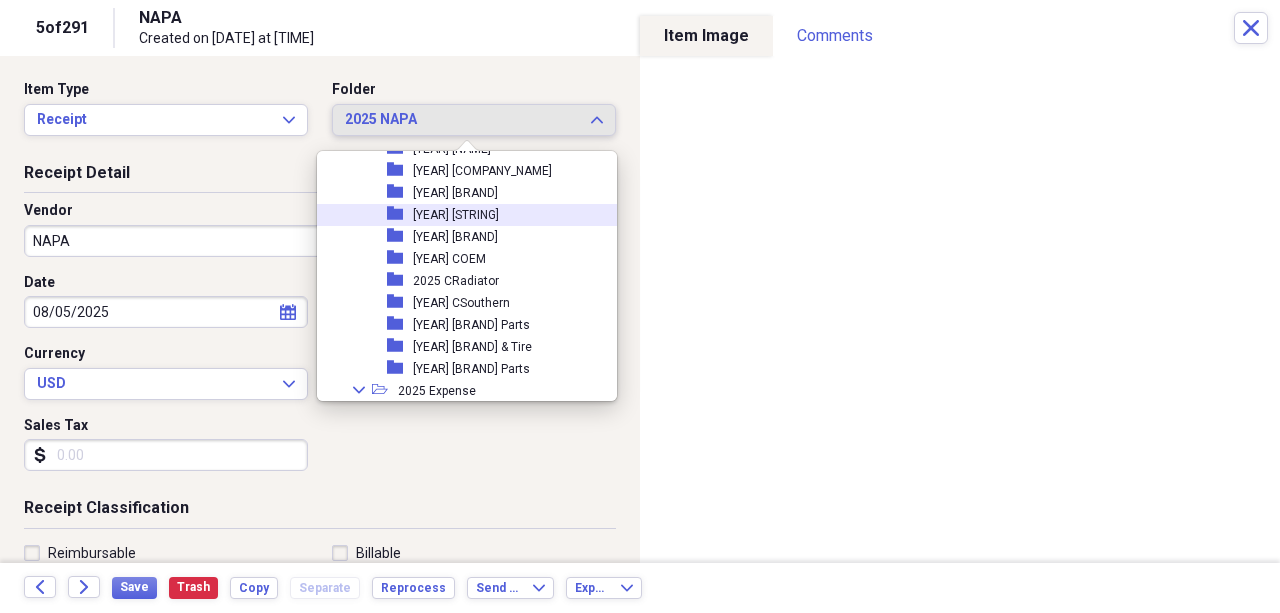 click on "[YEAR] [STRING]" at bounding box center (456, 215) 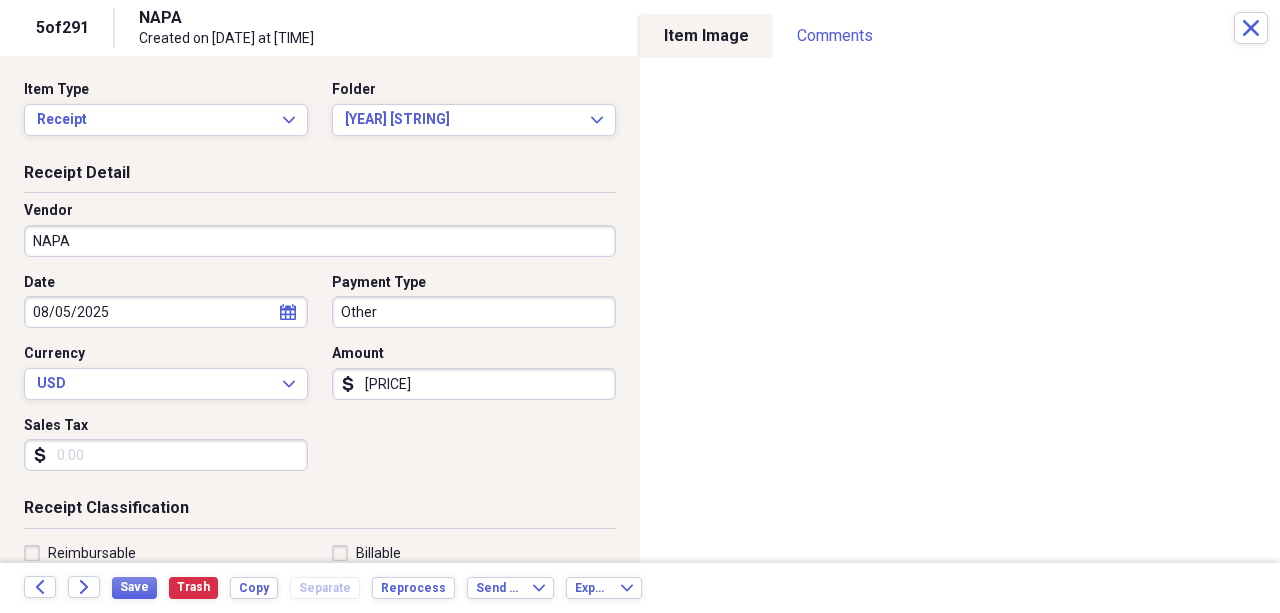 click on "Back Forward Save Trash Copy Separate Reprocess Send To Expand Export Expand" at bounding box center (640, 588) 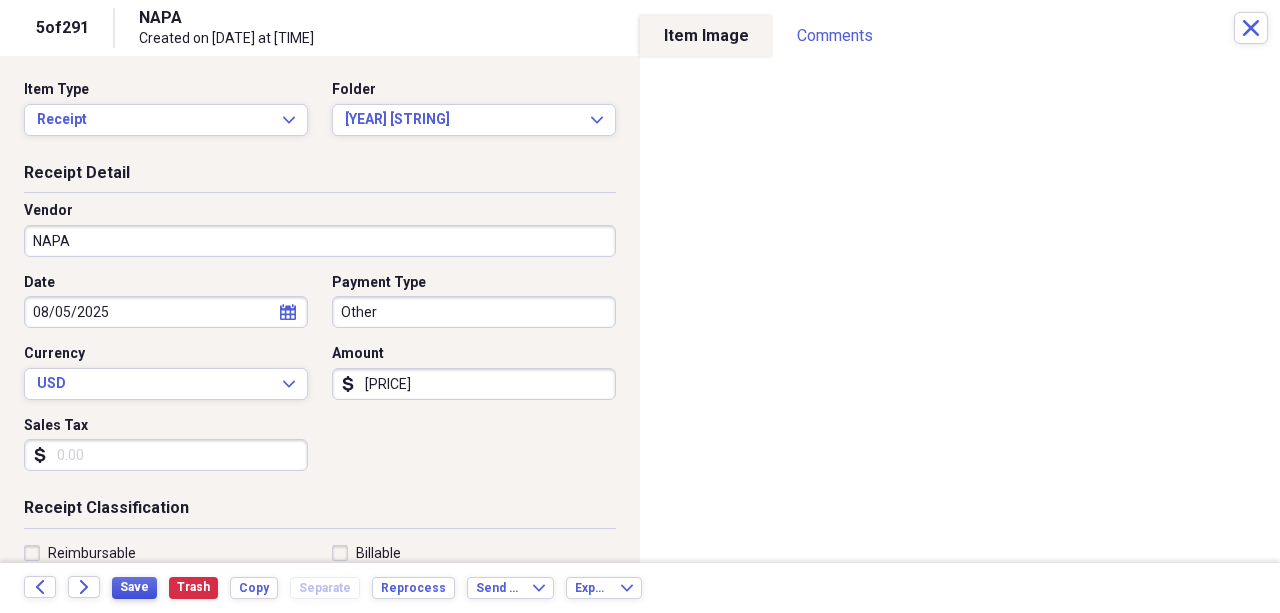 click on "Save" at bounding box center (134, 587) 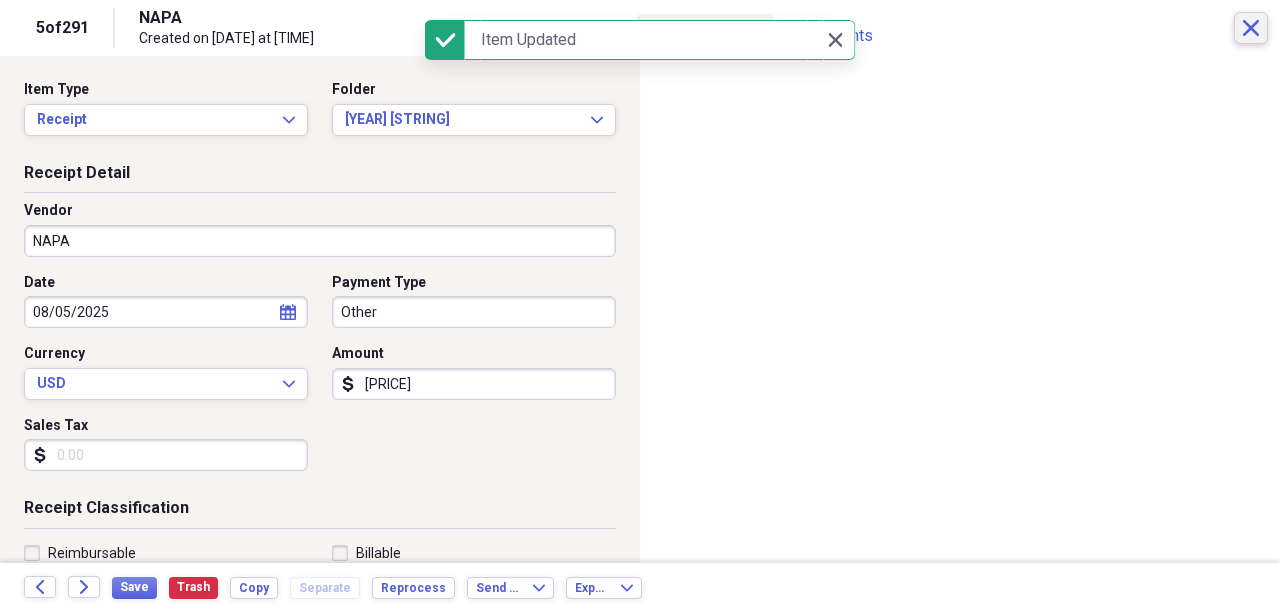 click 